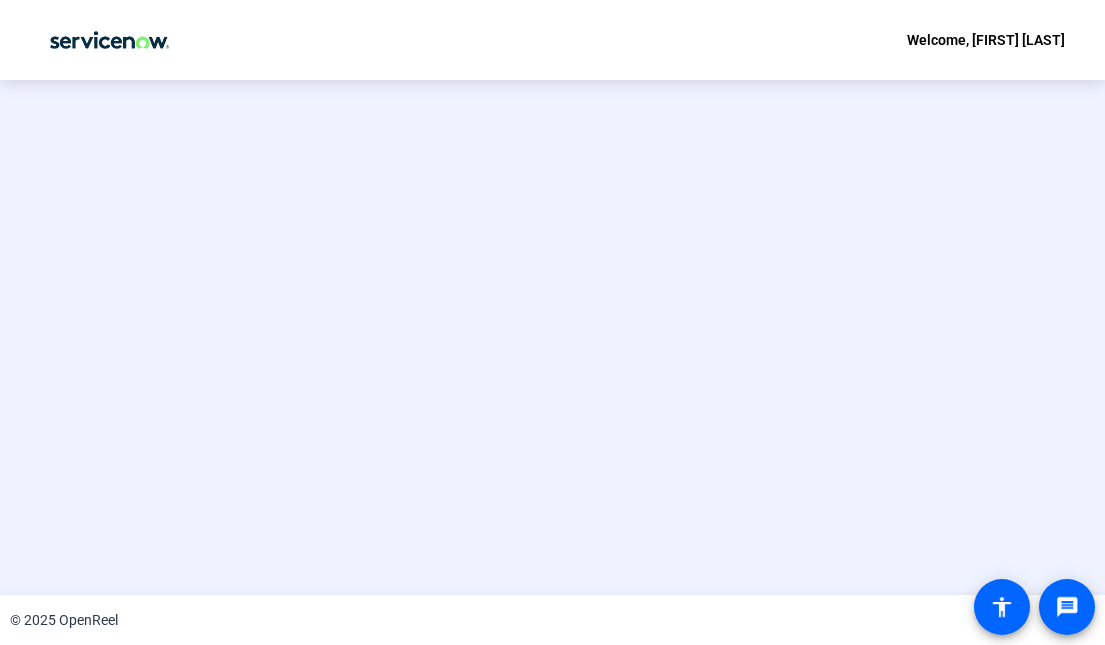 scroll, scrollTop: 0, scrollLeft: 0, axis: both 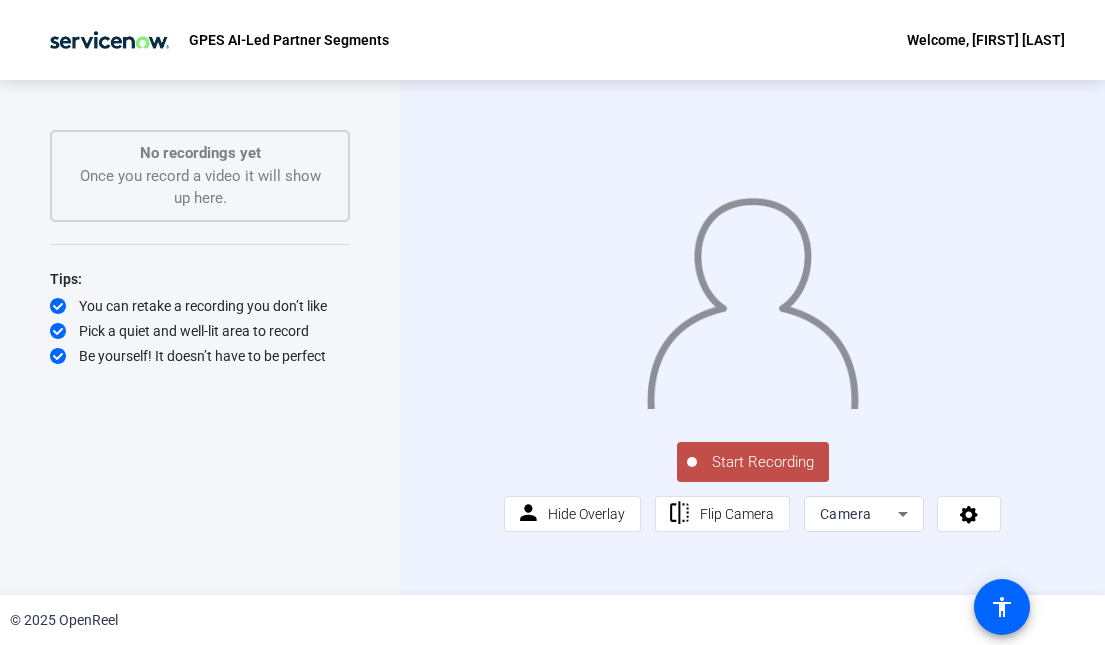 click on "Start Recording" 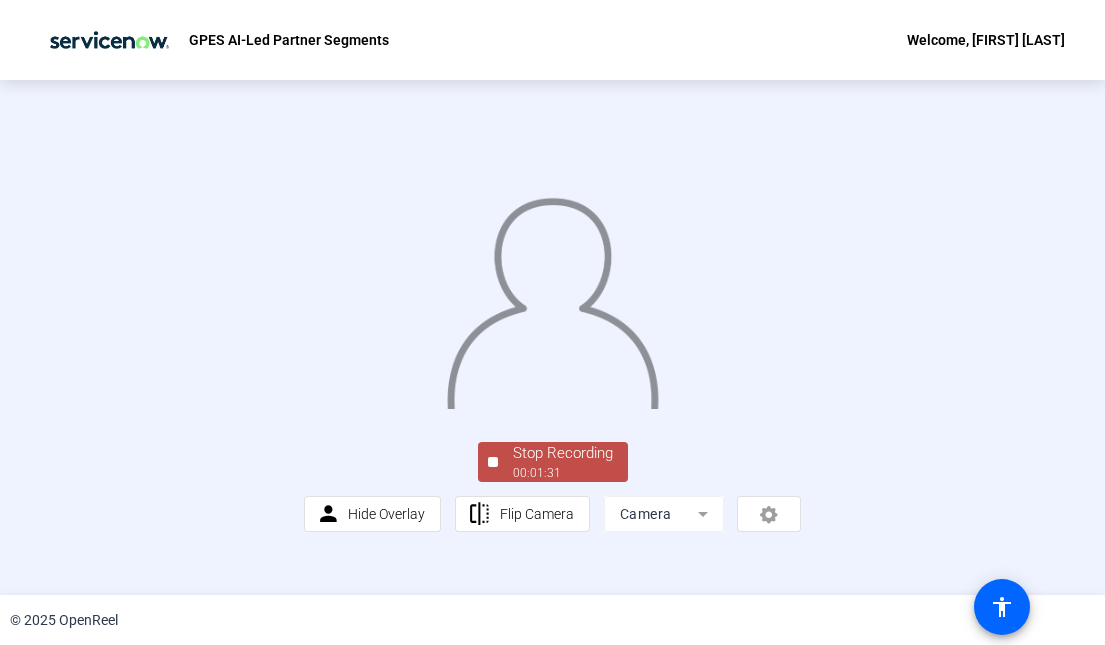 click on "Stop Recording" 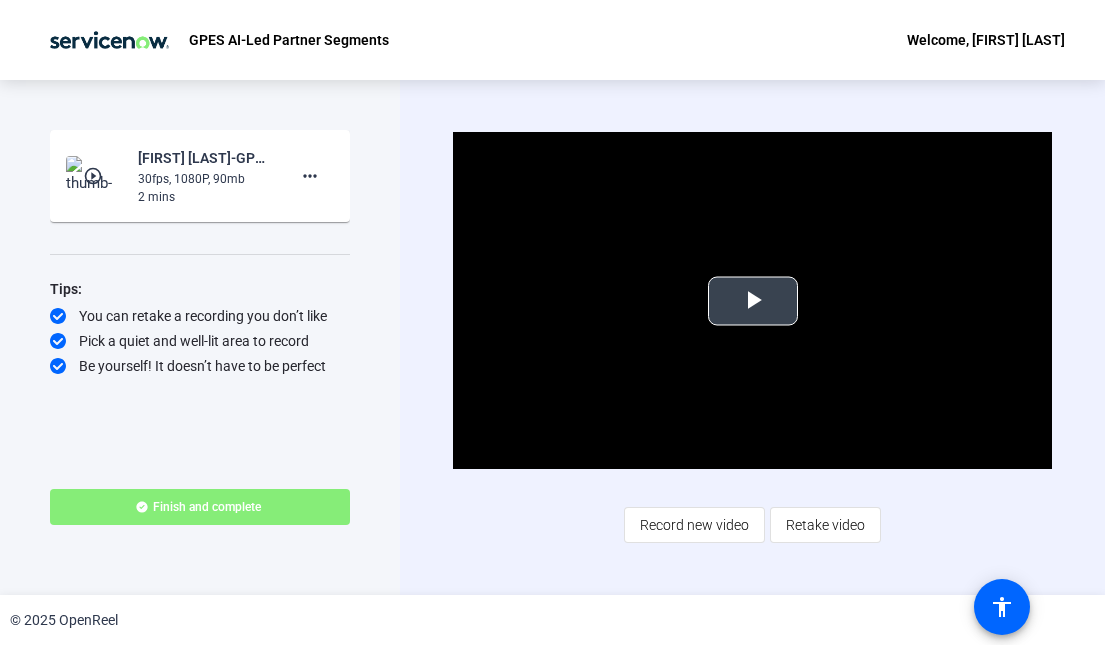 click at bounding box center [753, 301] 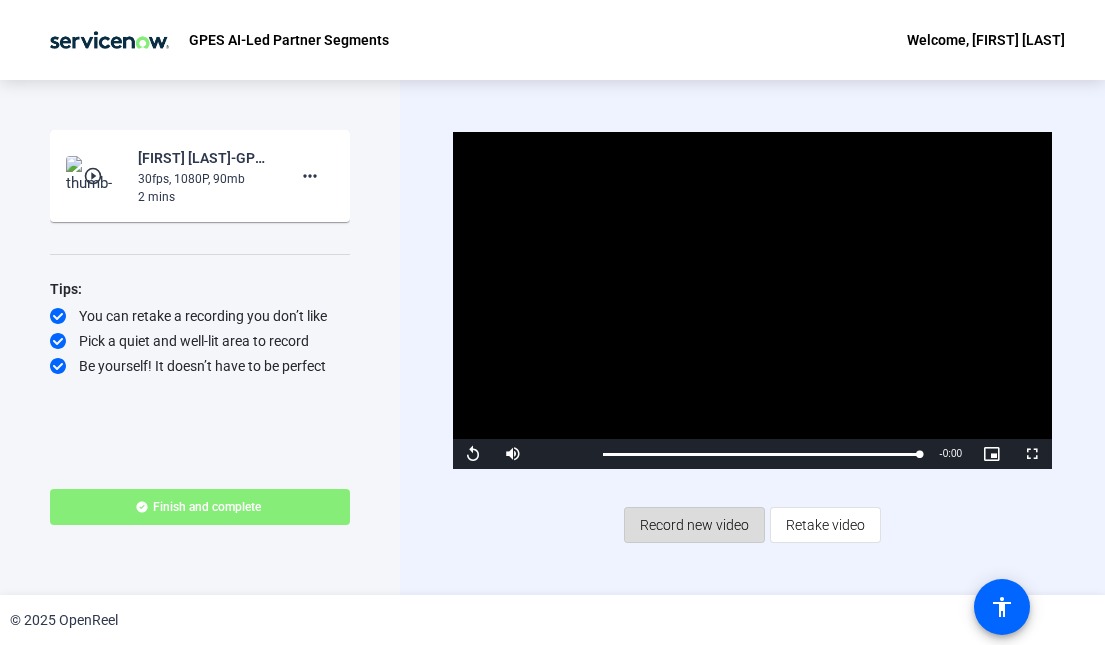 click on "Record new video" 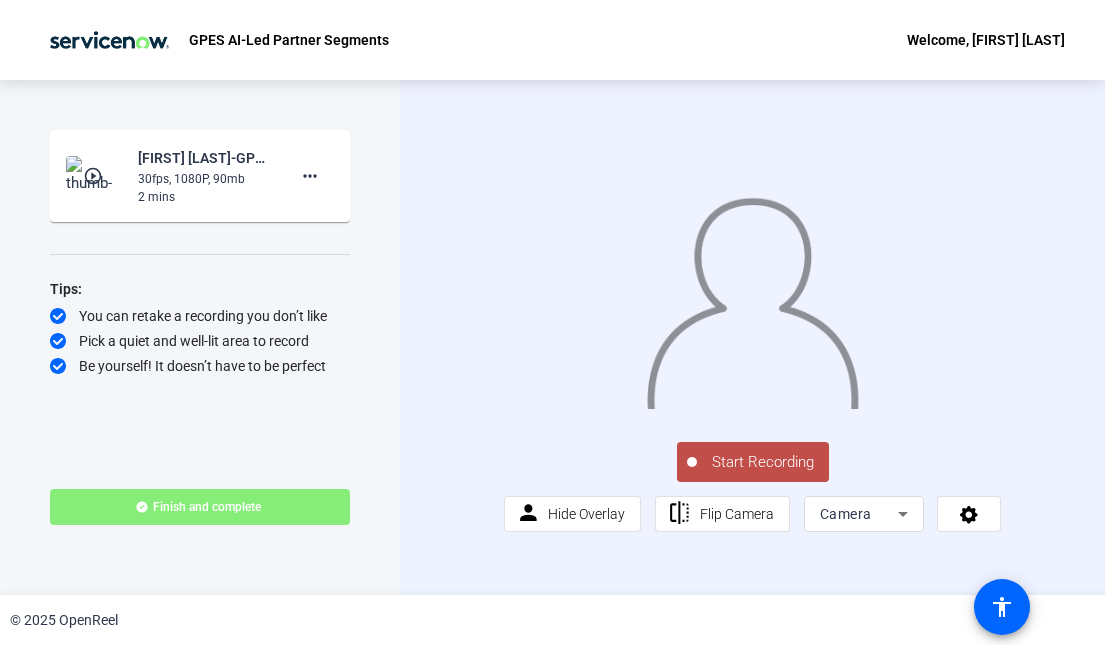 click 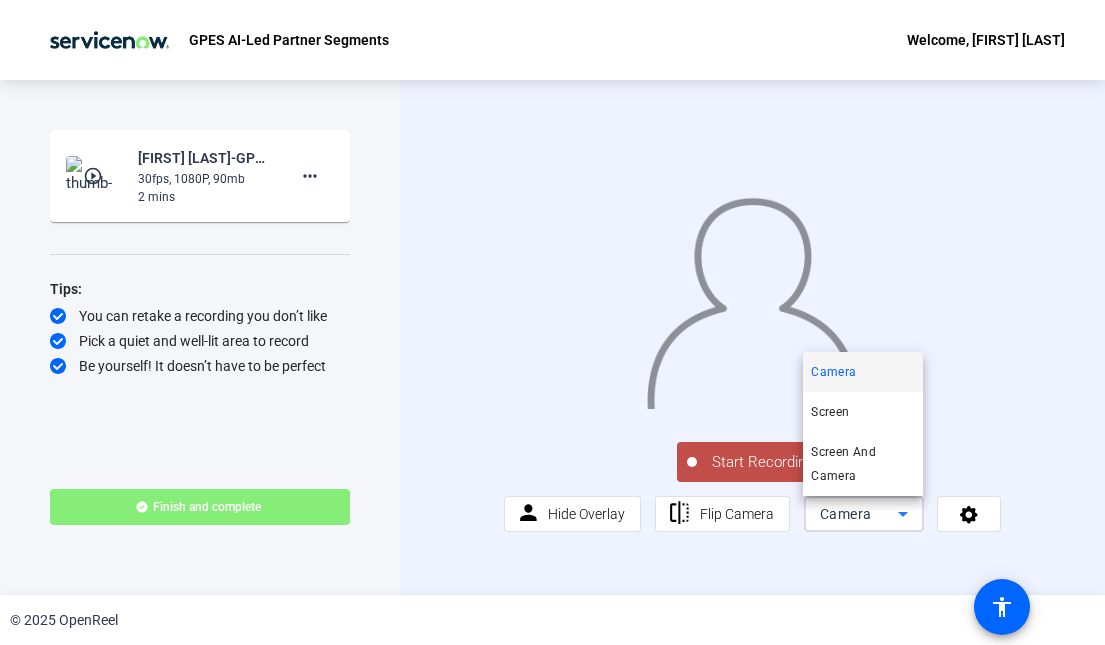click on "Camera" at bounding box center (833, 372) 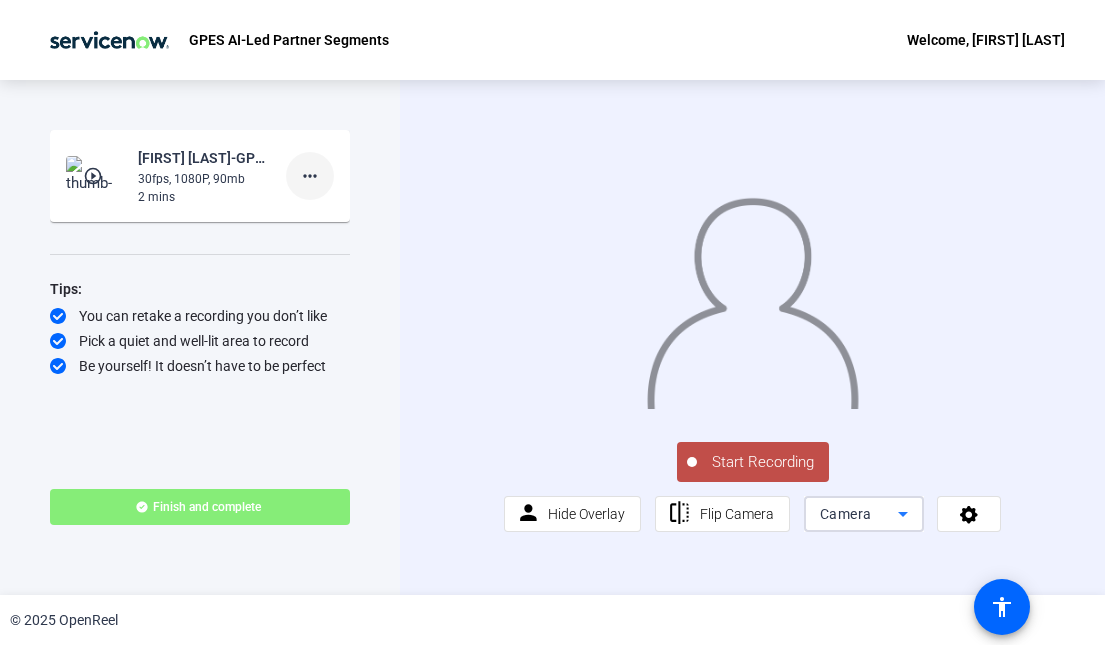 click on "more_horiz" 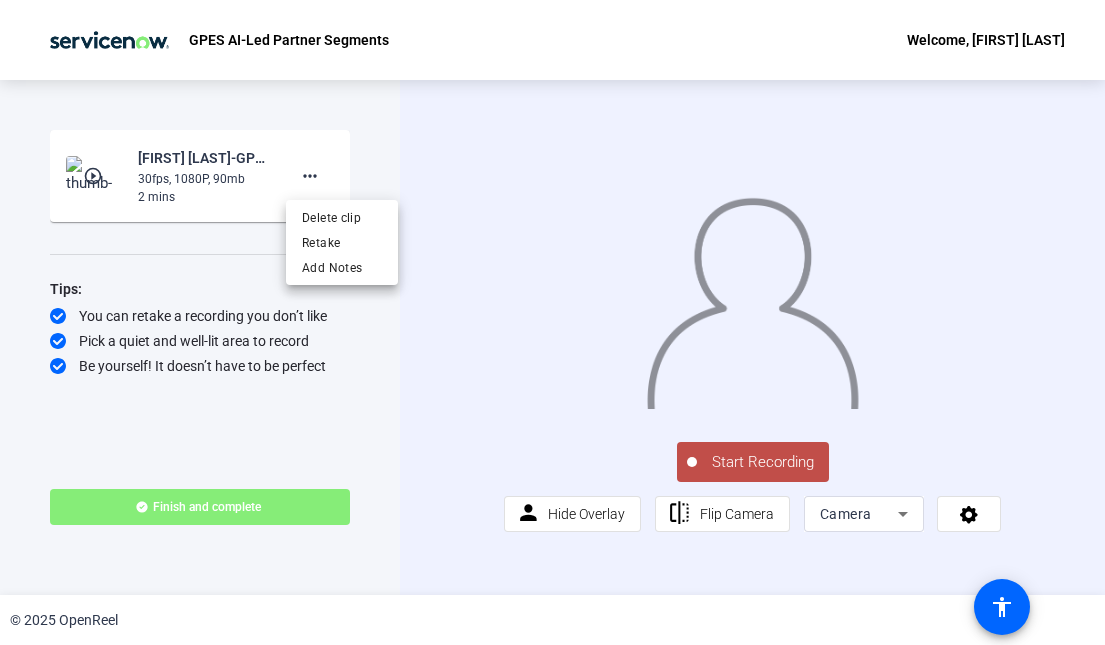 click at bounding box center (552, 322) 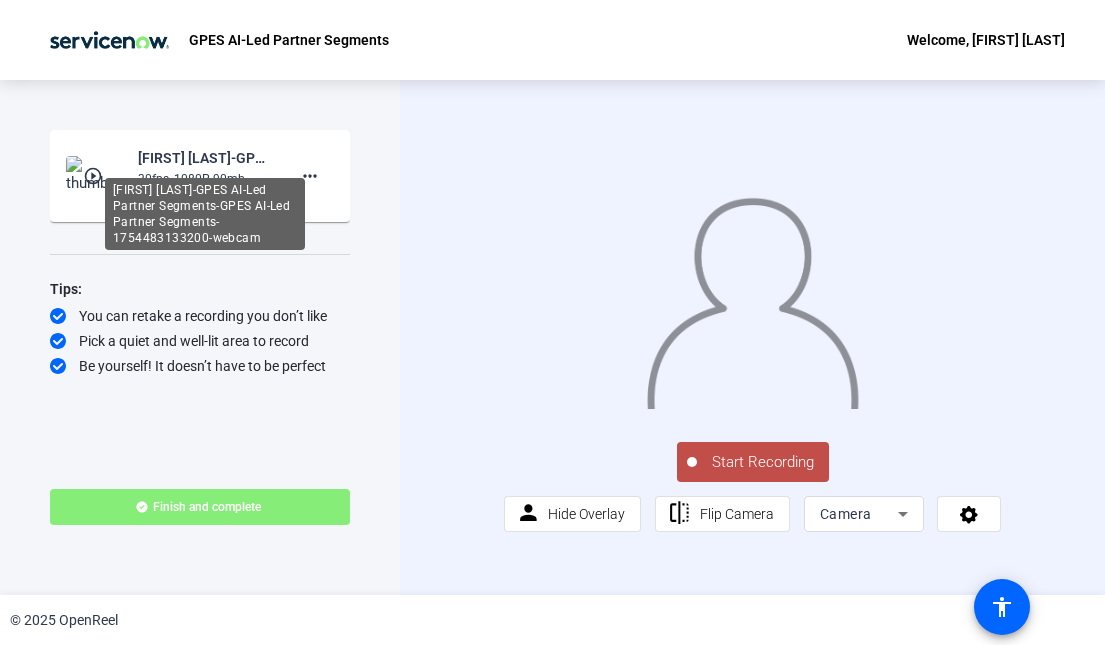 click on "[FIRST] [LAST]-GPES AI-Led Partner Segments-GPES AI-Led Partner Segments-1754483133200-webcam" 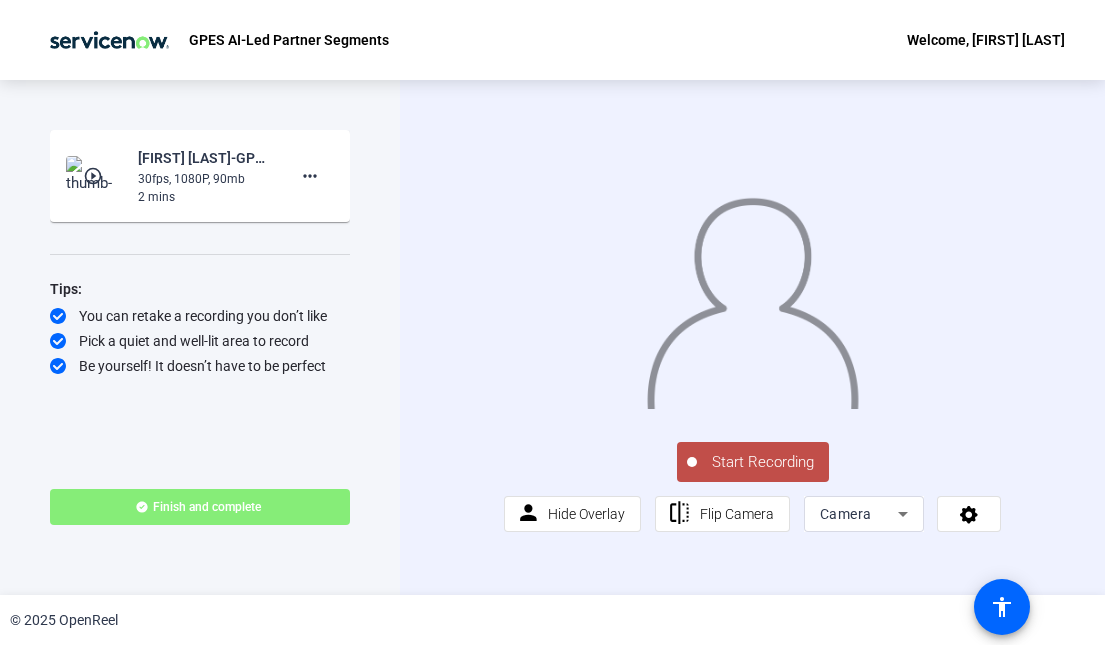 click on "play_circle_outline" 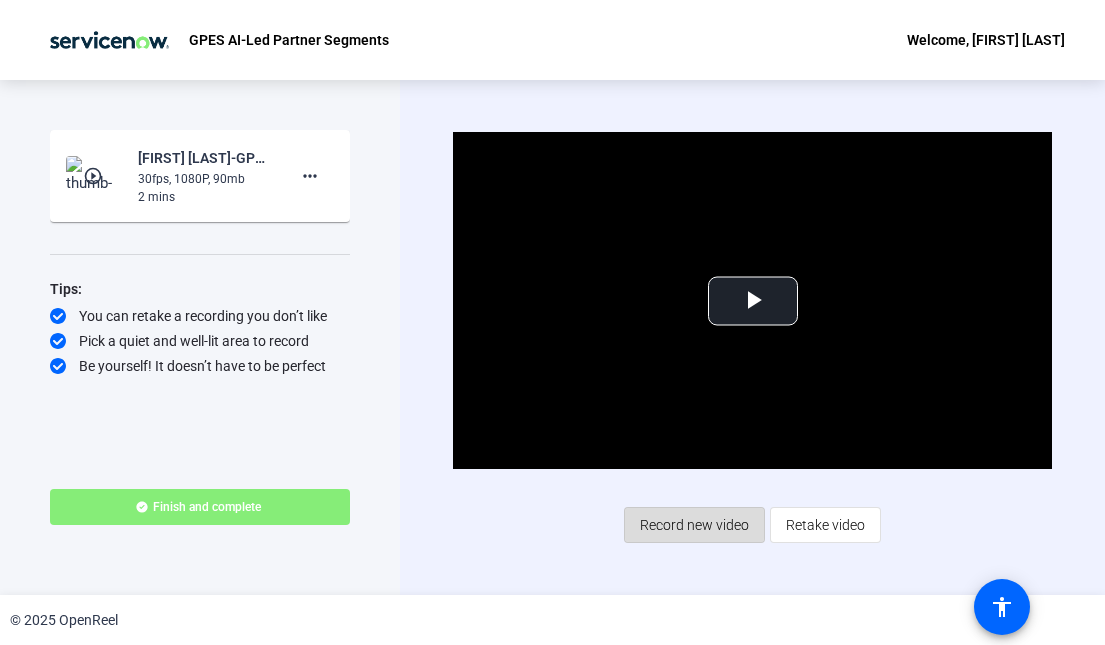 click on "Record new video" 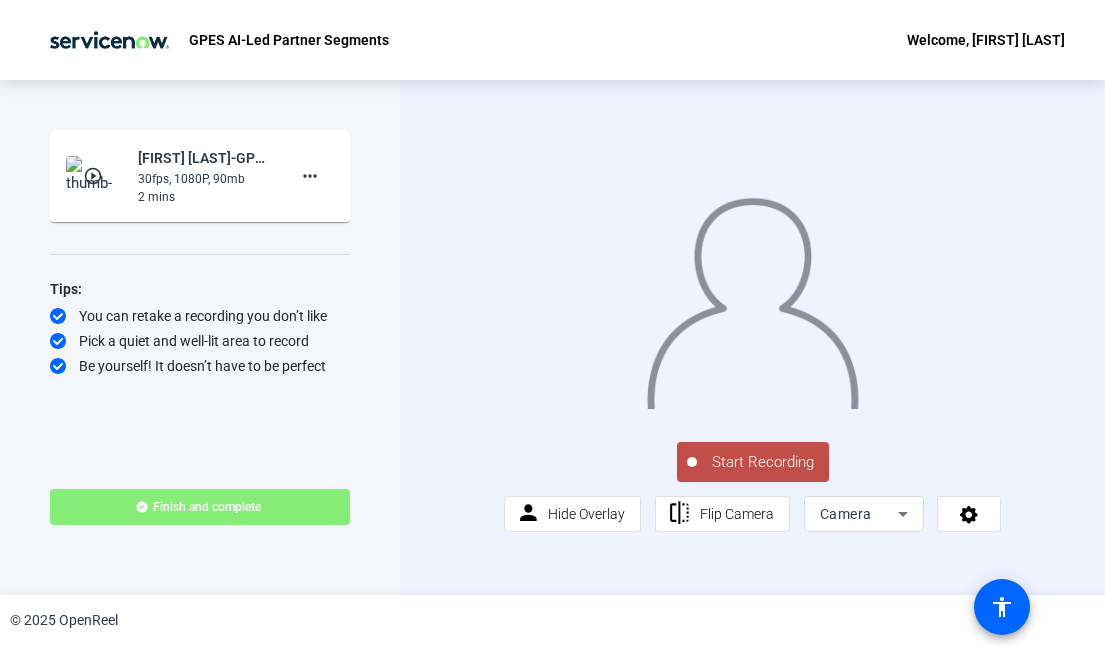 click on "play_circle_outline" 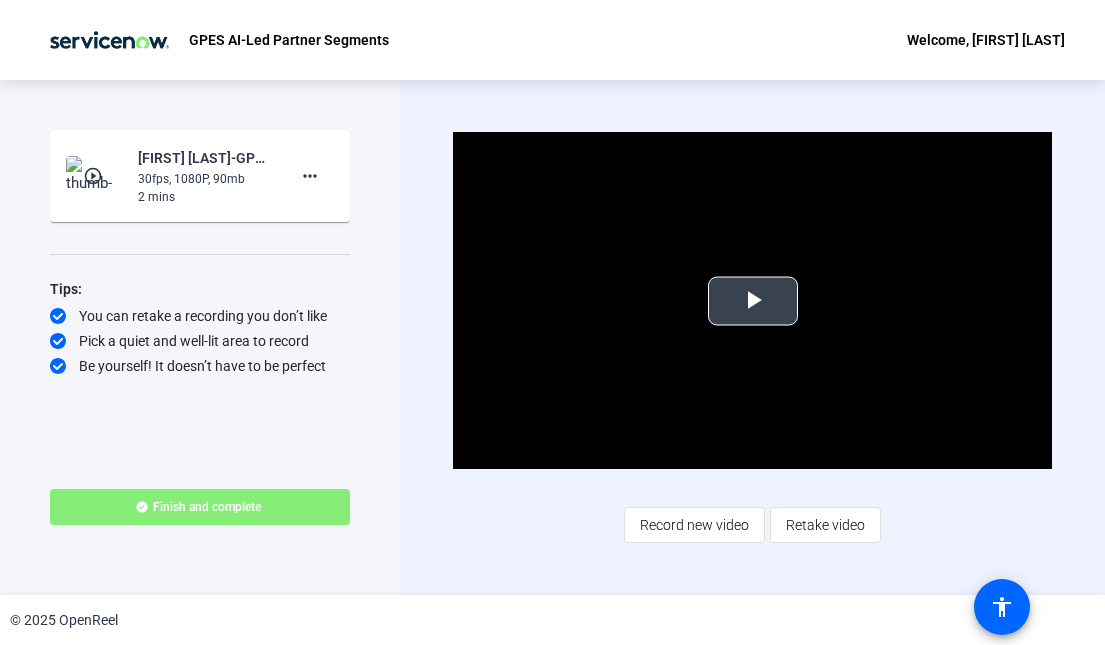 click at bounding box center (753, 301) 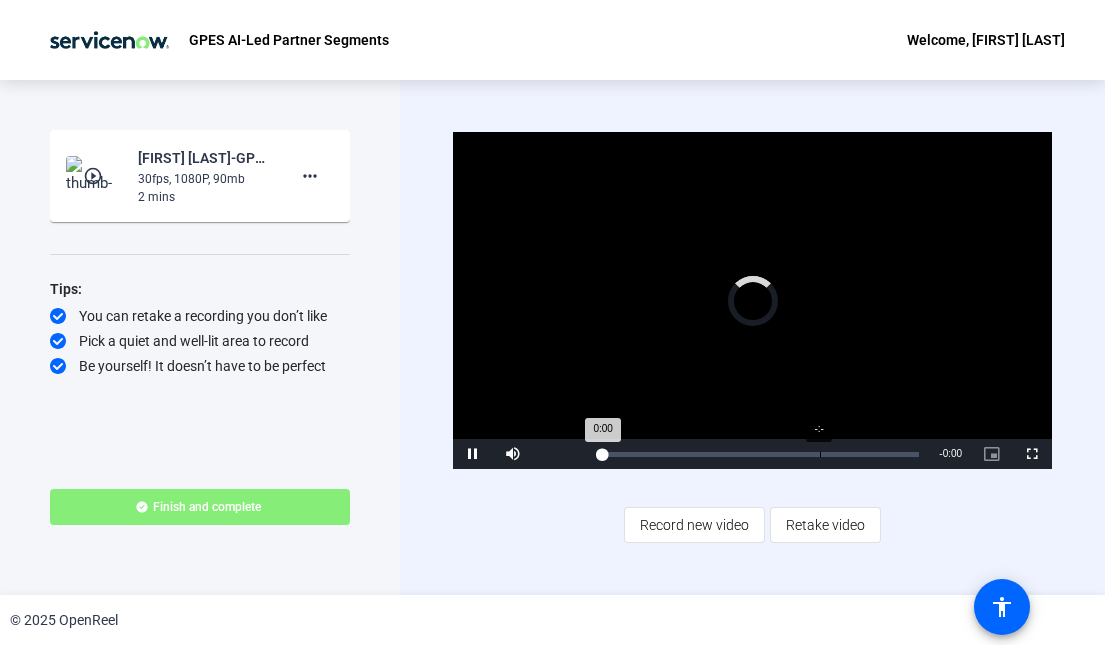 click on "-:-" at bounding box center [820, 454] 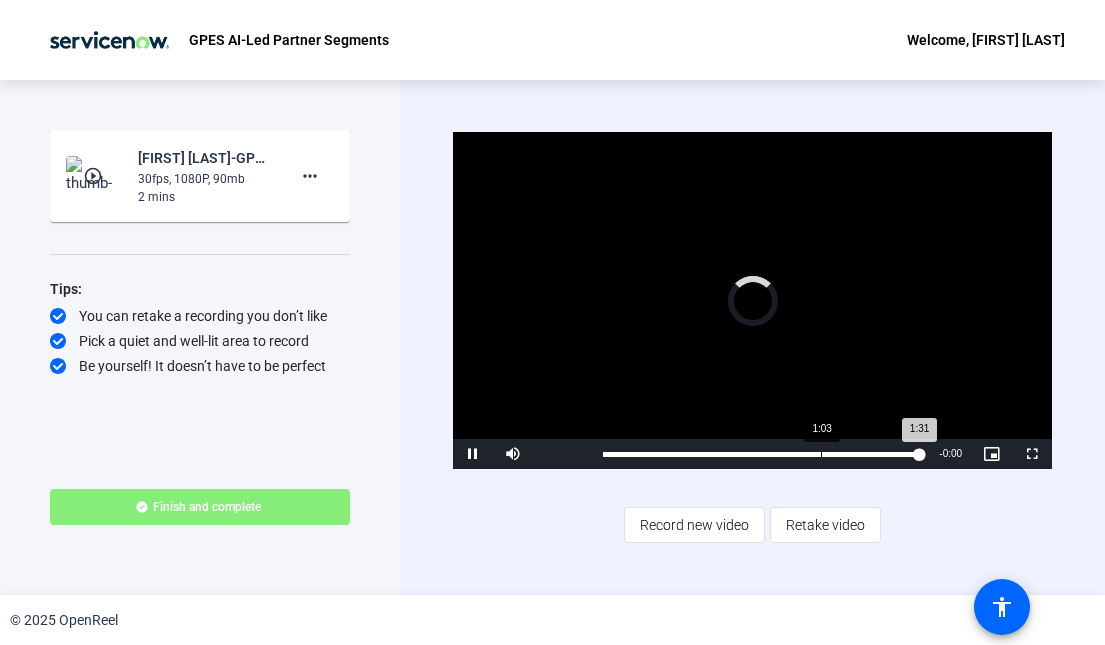 click on "1:03" at bounding box center (821, 454) 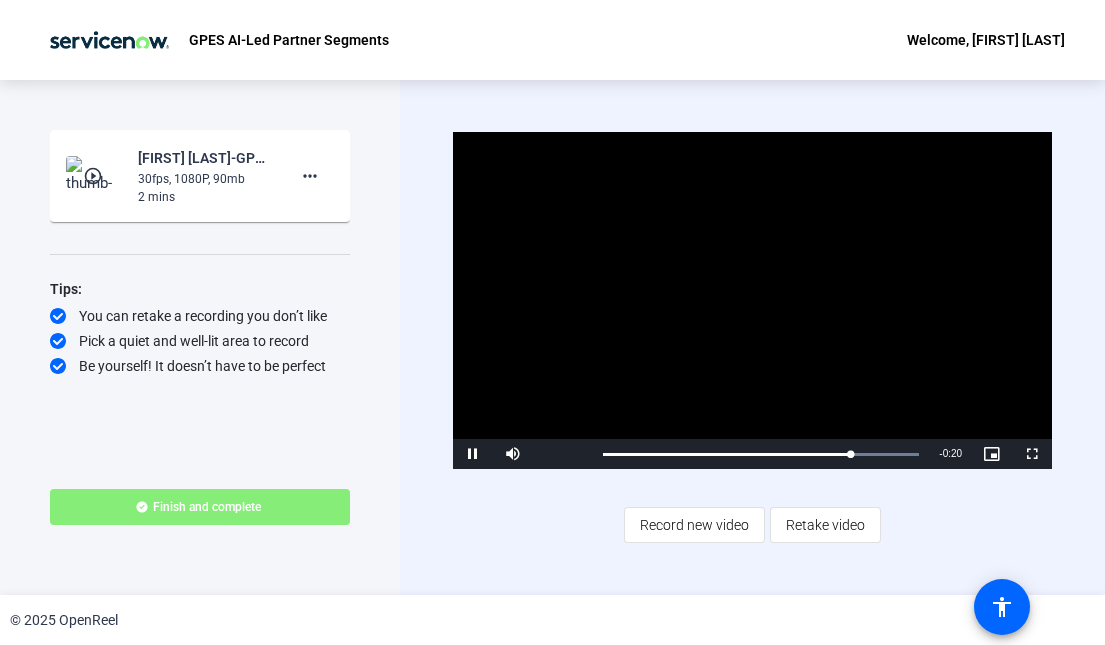 click at bounding box center [473, 454] 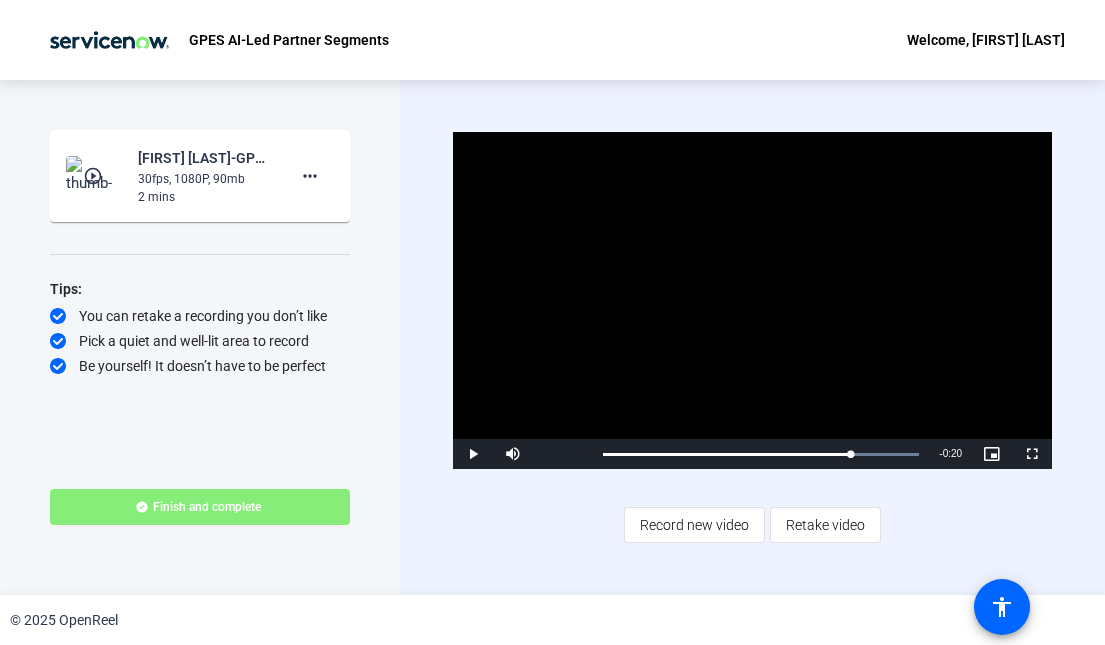 click at bounding box center (473, 454) 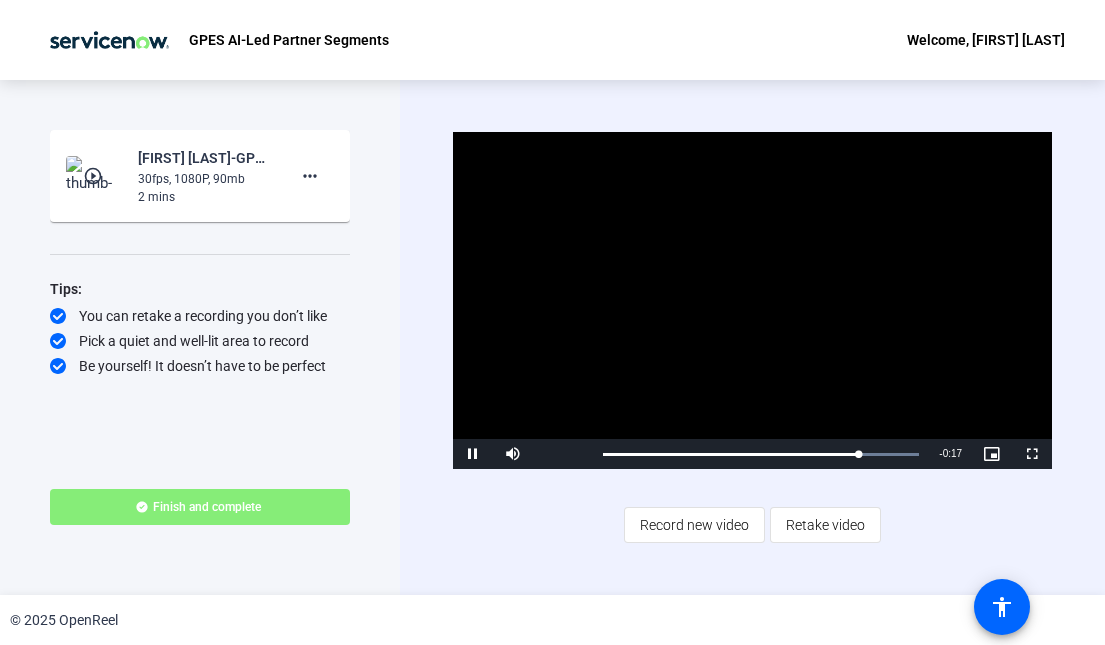 click at bounding box center [473, 454] 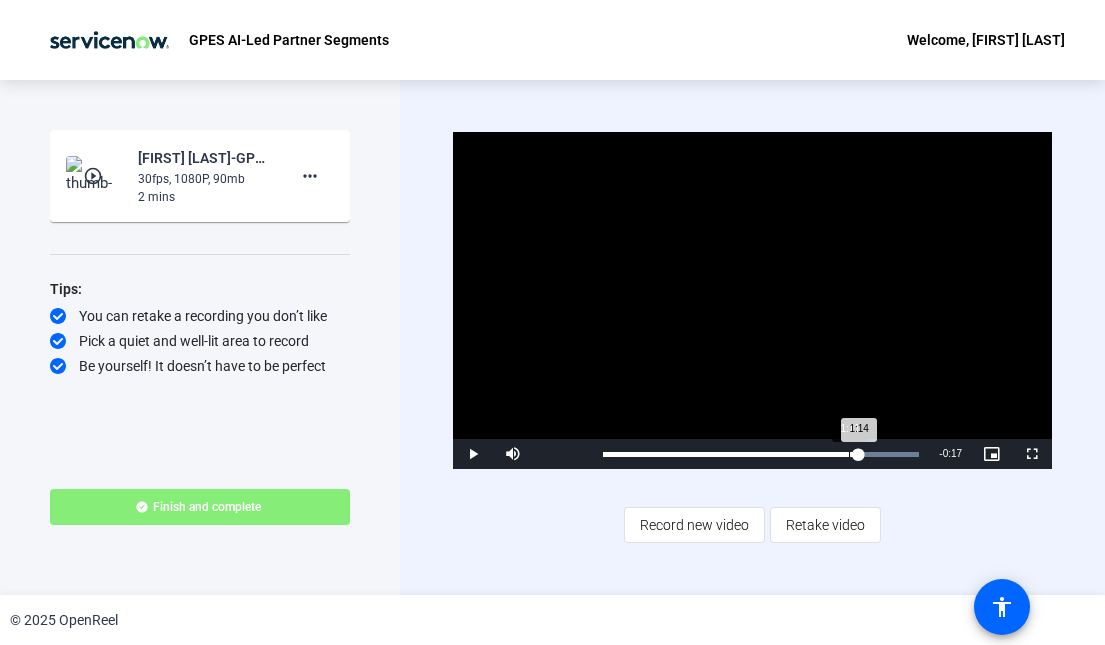 click on "Loaded :  100.00% 1:11 1:14" at bounding box center (761, 454) 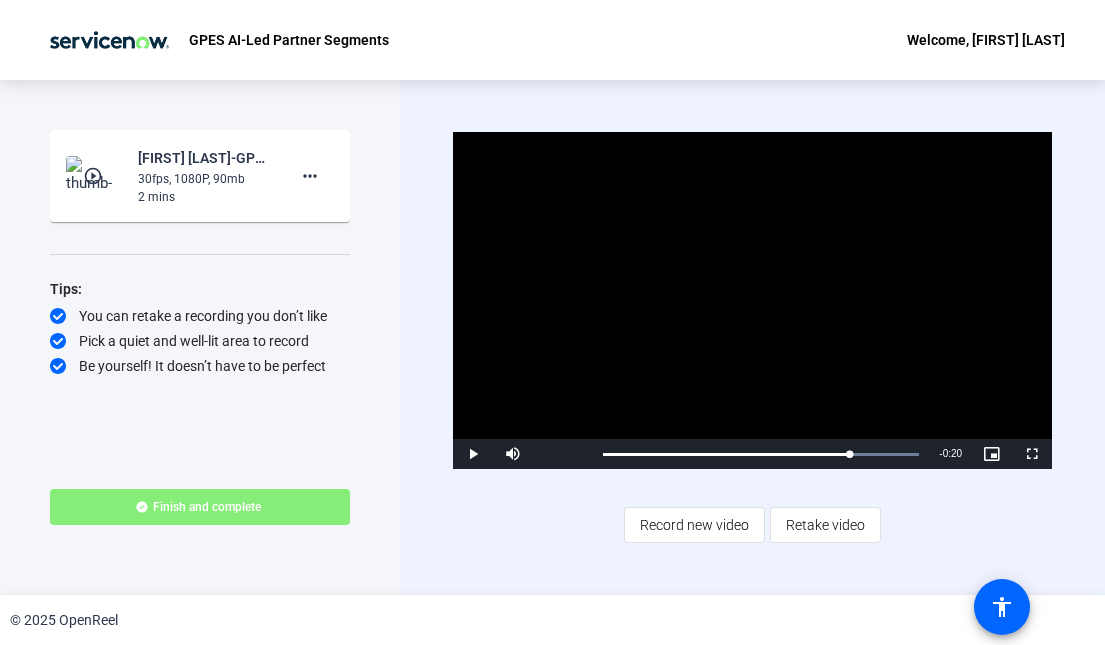 click at bounding box center [473, 454] 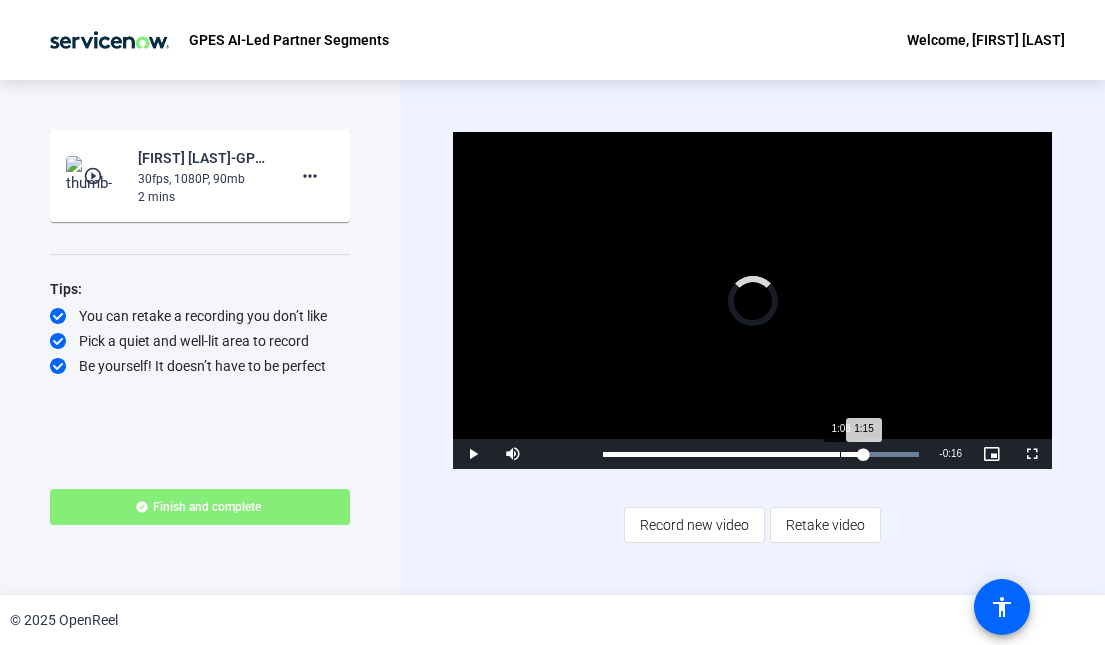 click on "Loaded :  100.00% 1:08 1:15" at bounding box center (761, 454) 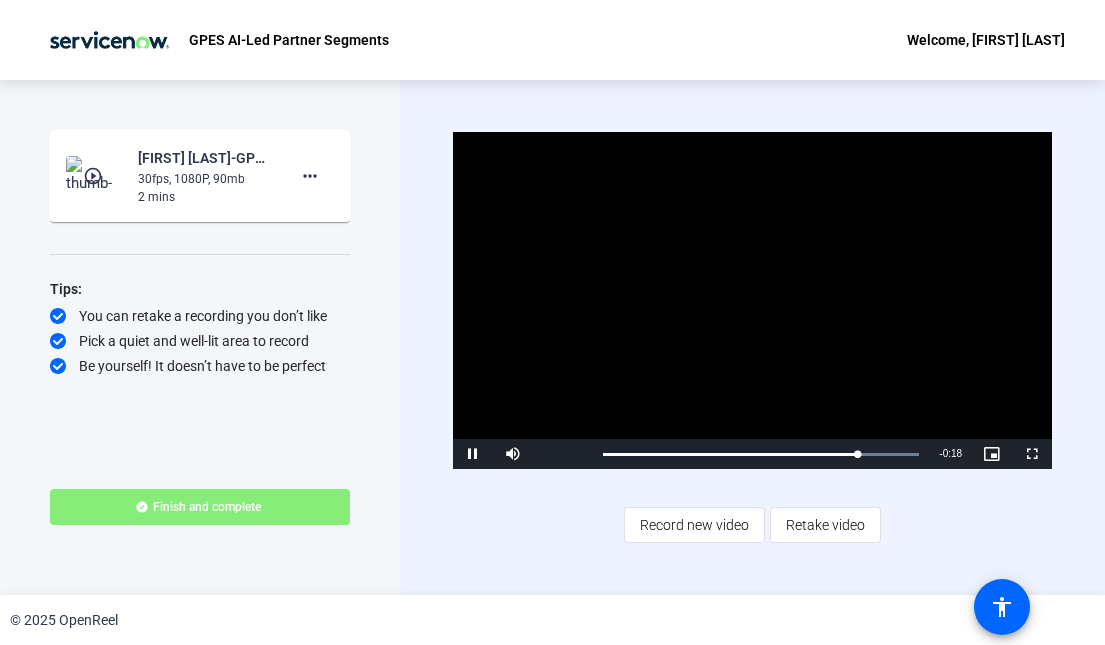 click at bounding box center [473, 454] 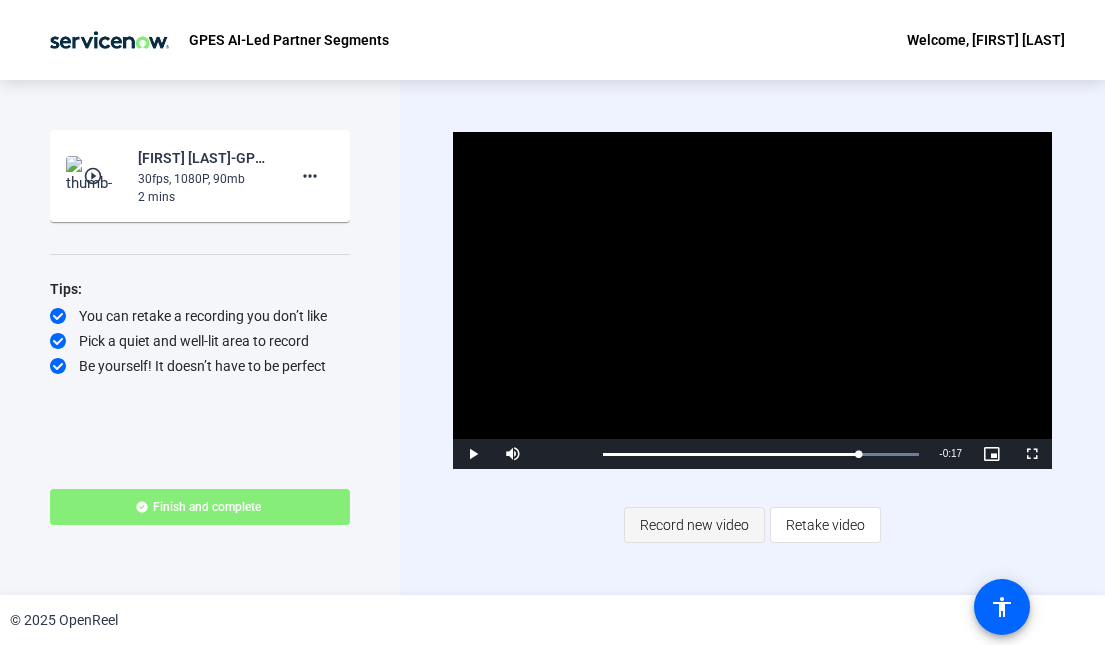 click on "Record new video" 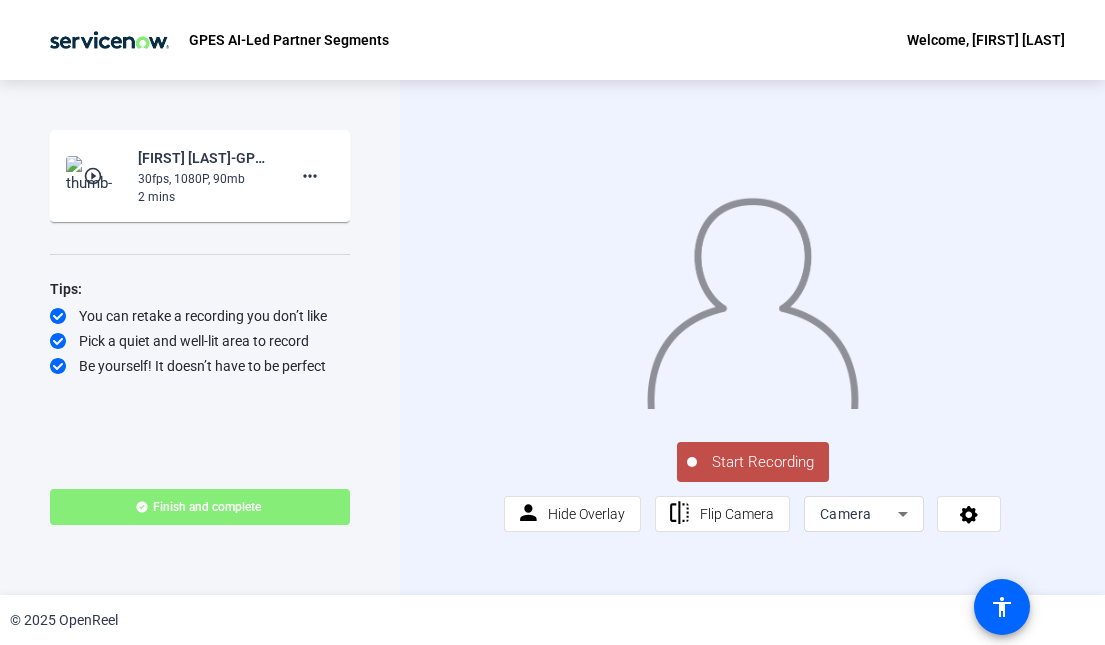 click on "Start Recording" 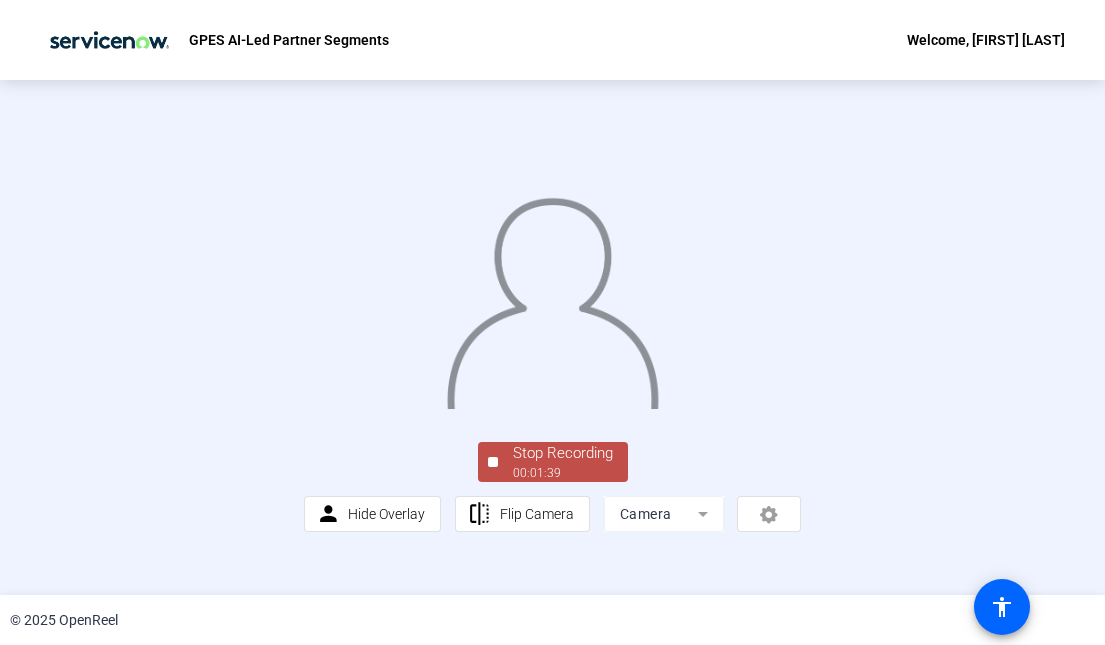 click on "Stop Recording" 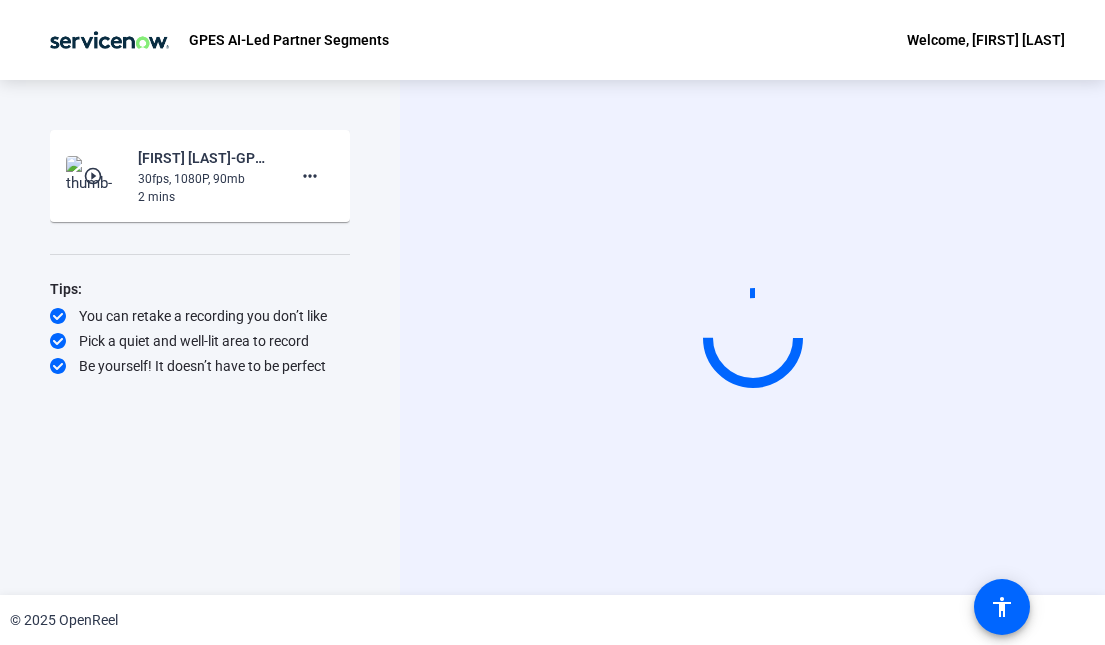 scroll, scrollTop: 0, scrollLeft: 0, axis: both 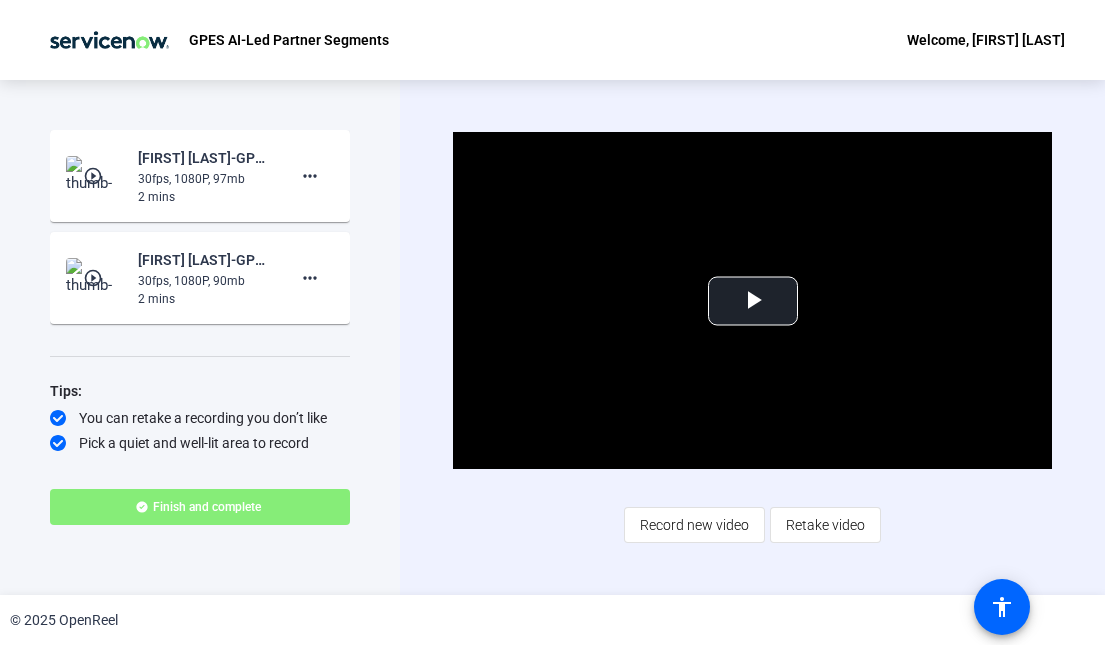 click on "30fps, 1080P, 97mb" 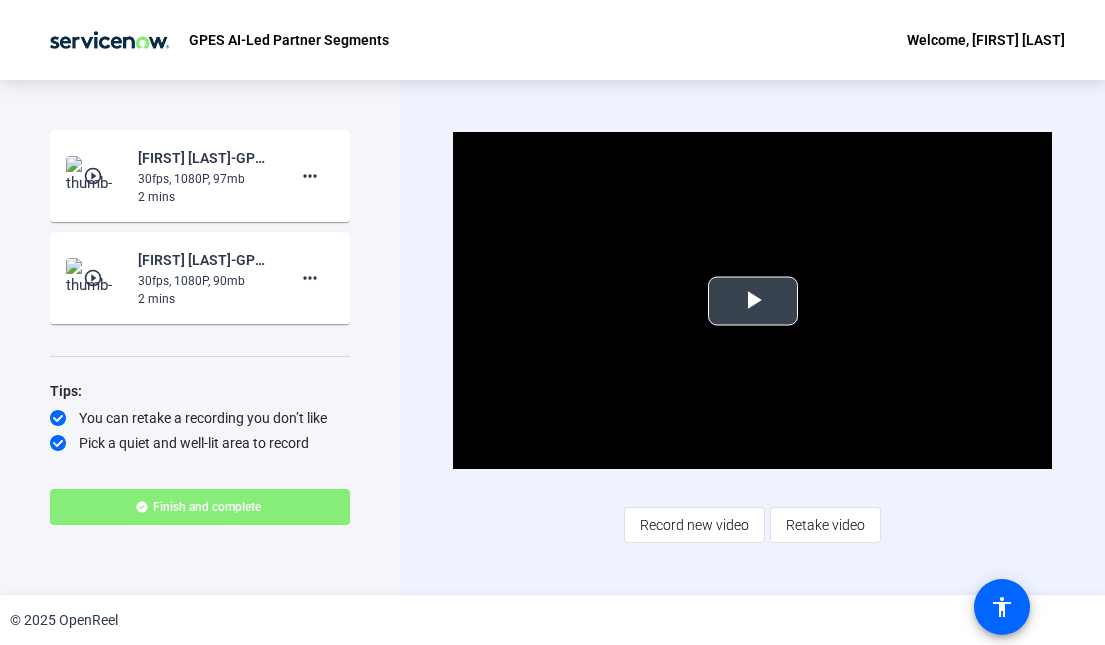 click at bounding box center [753, 301] 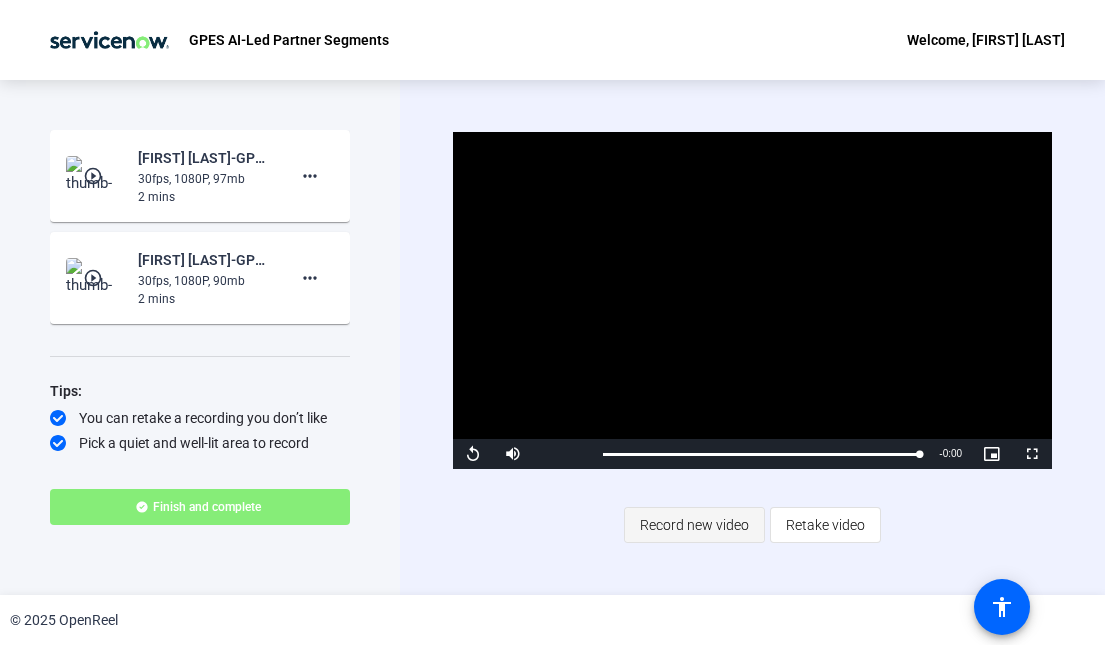 click on "Record new video" 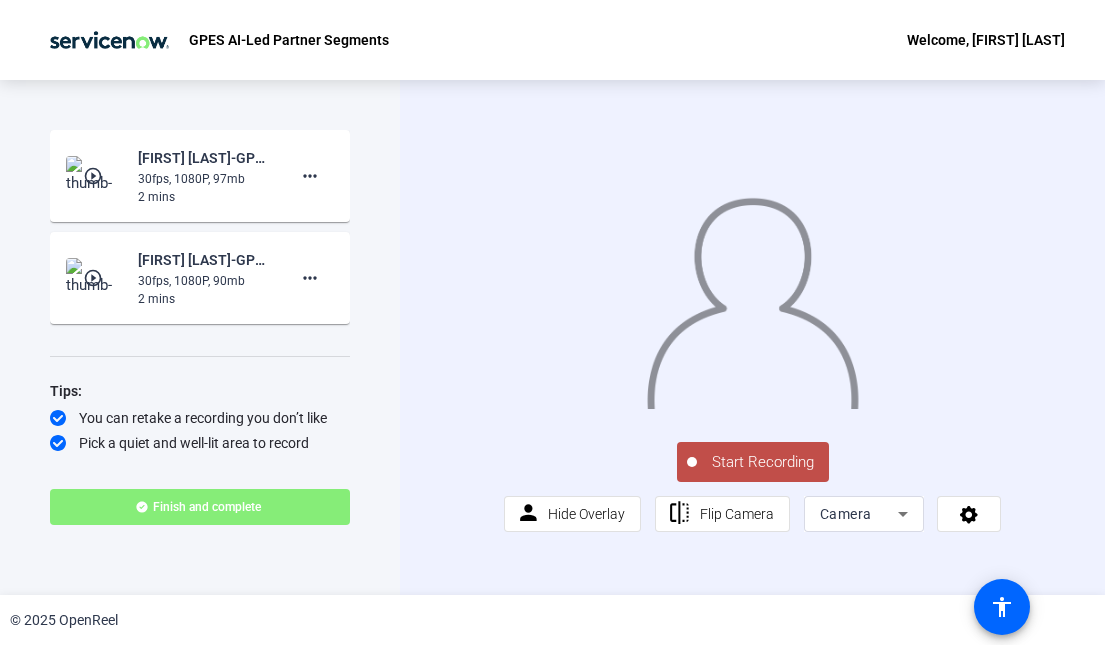 click on "Start Recording" 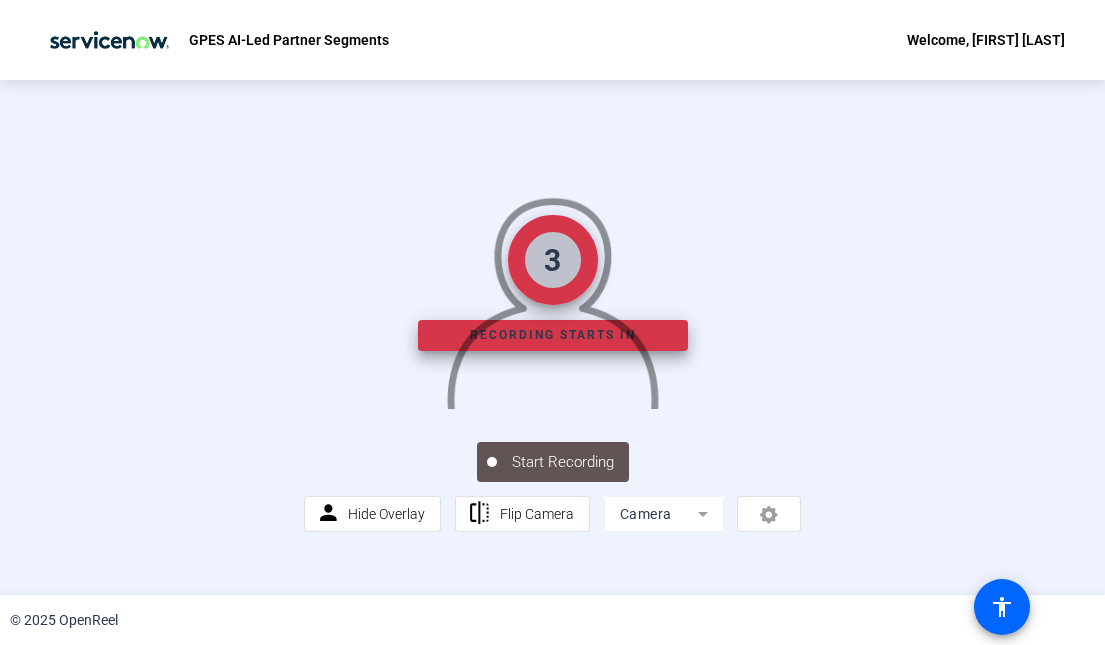 click 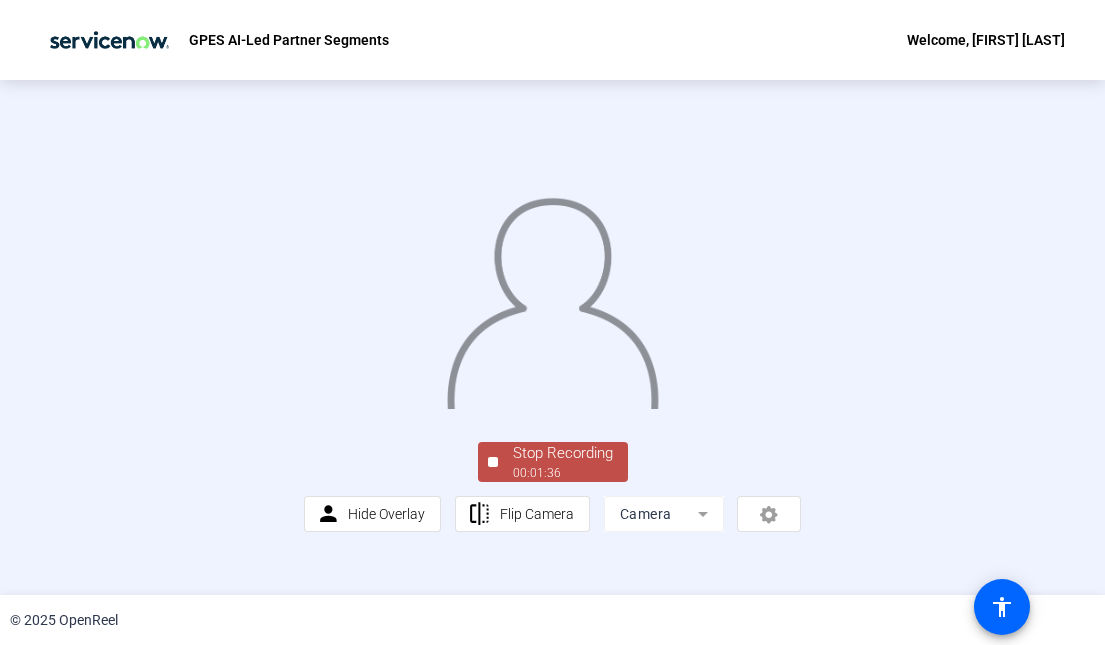 click on "Stop Recording" 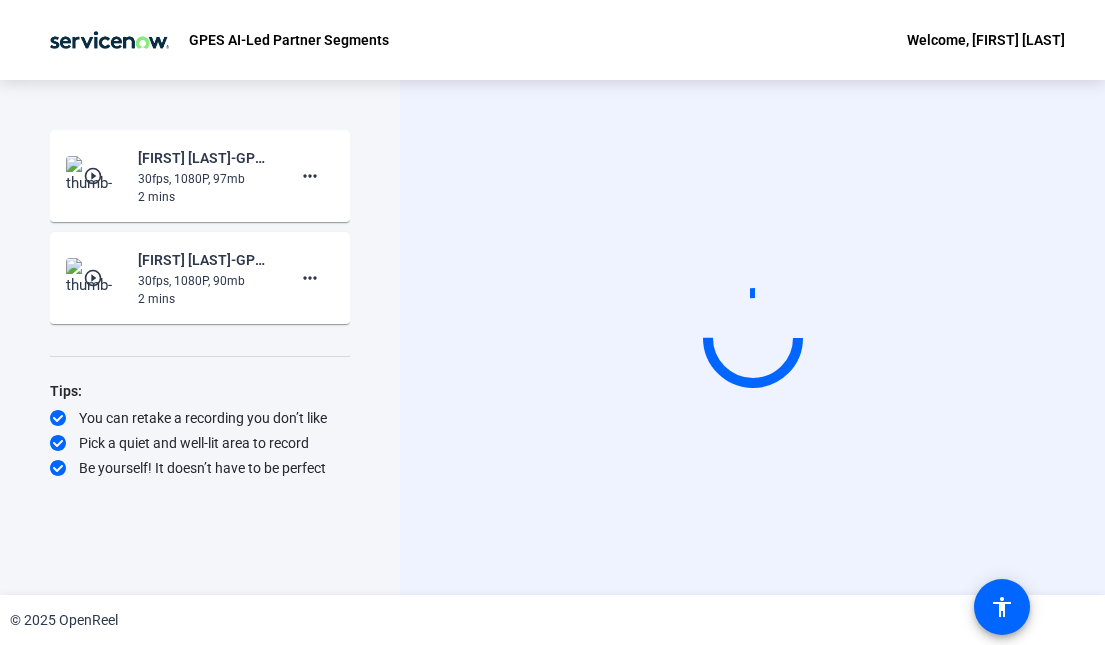 scroll, scrollTop: 0, scrollLeft: 0, axis: both 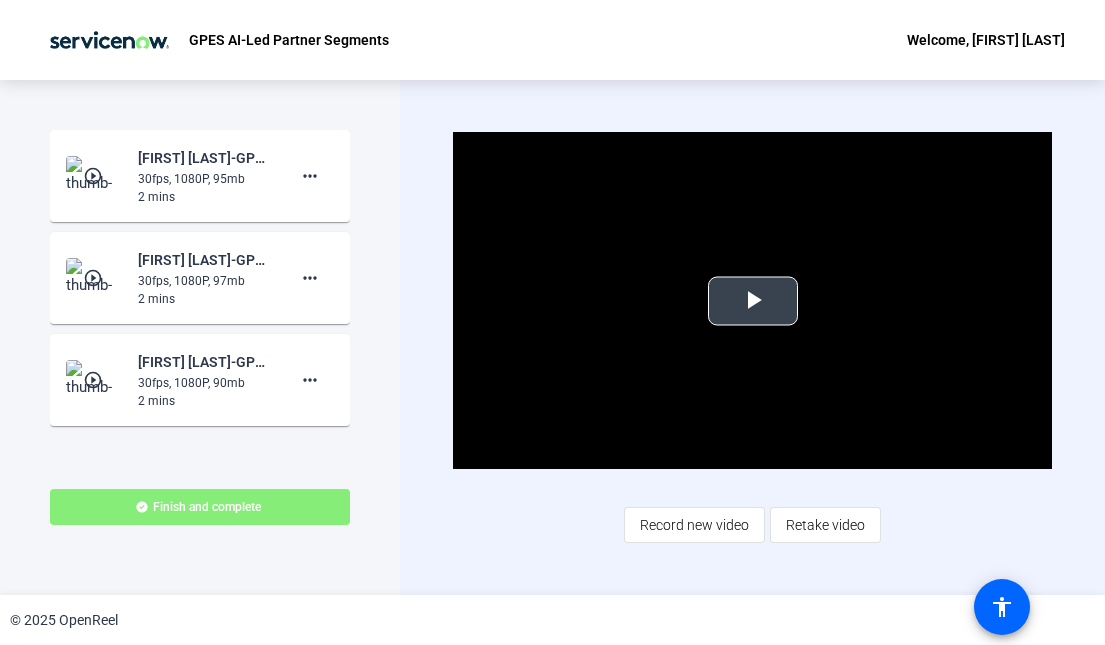 click at bounding box center (753, 301) 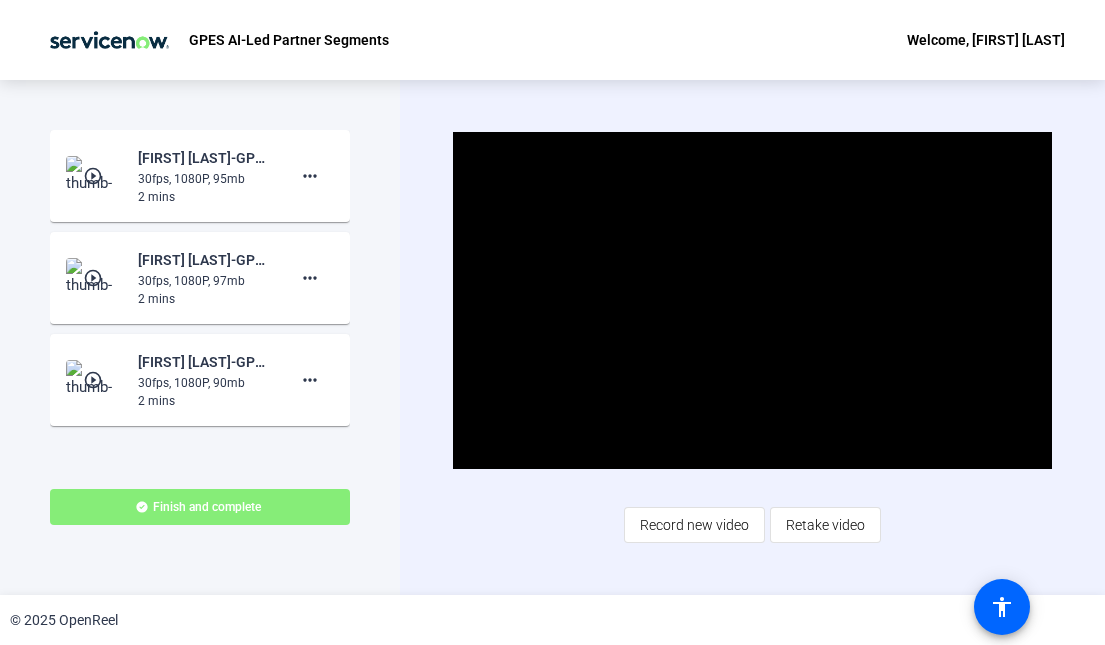 click on "play_circle_outline" 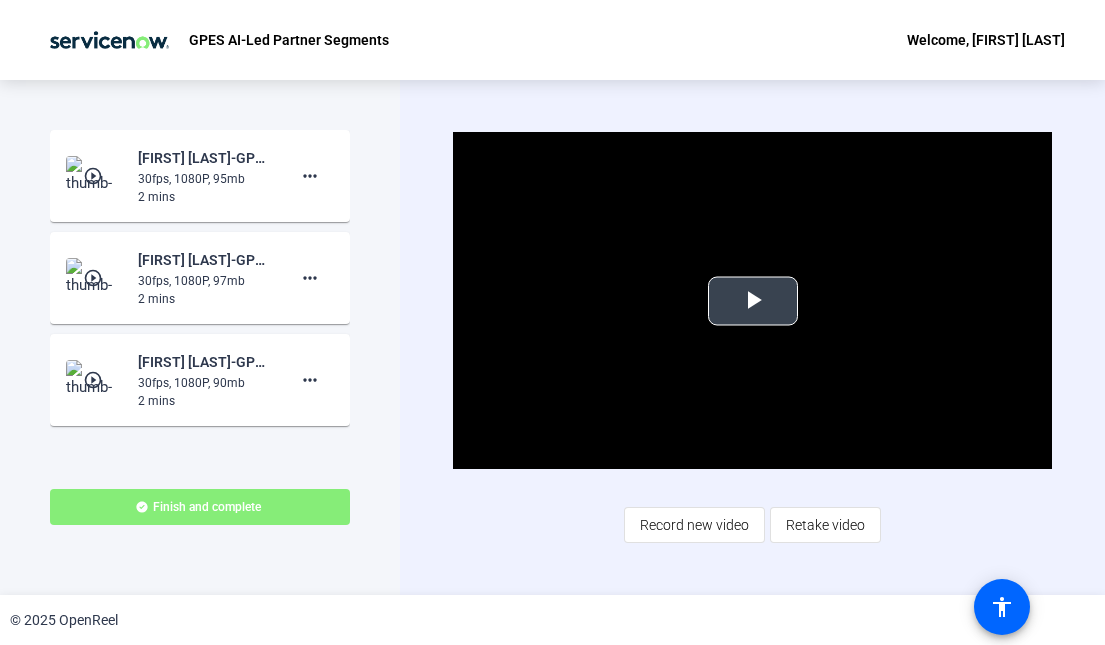 click at bounding box center [753, 301] 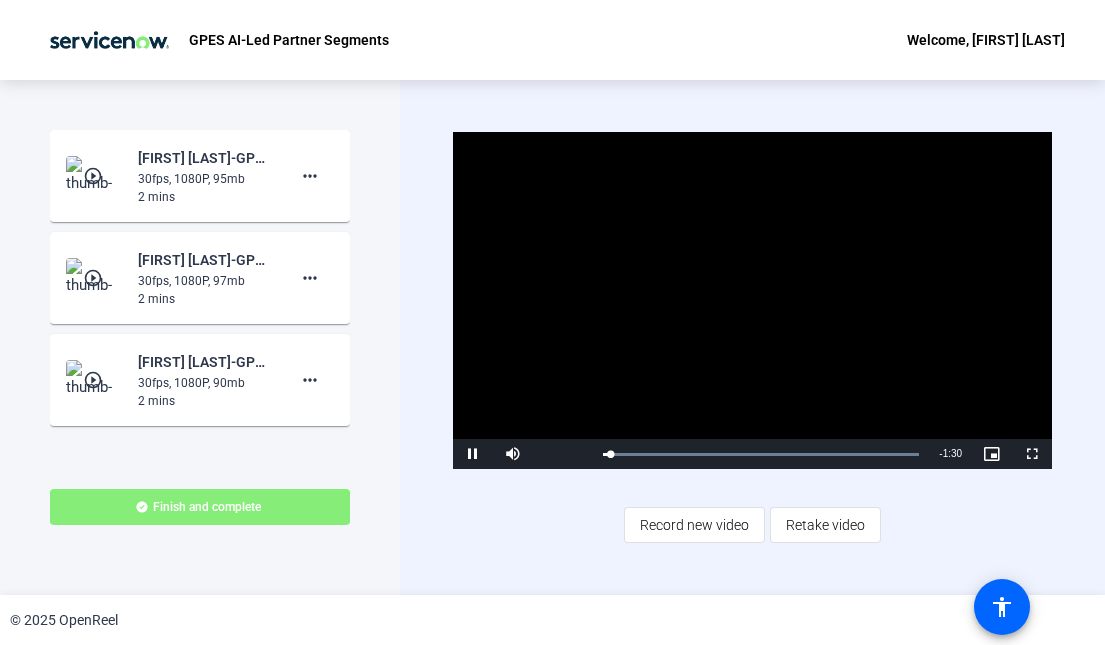 click on "play_circle_outline" 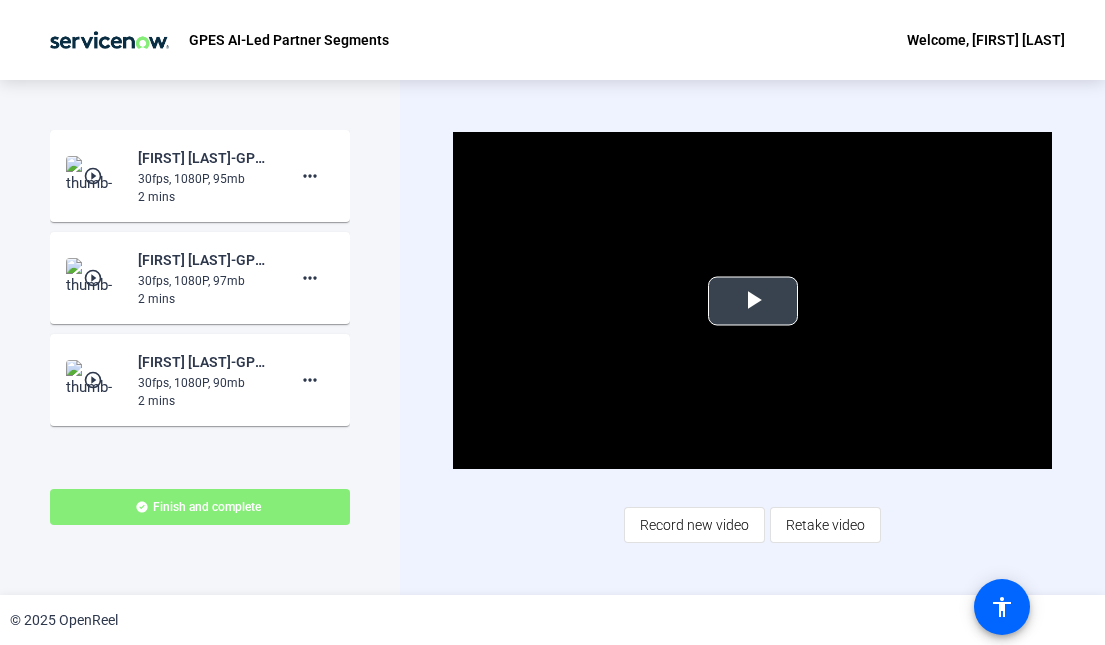 click at bounding box center (753, 301) 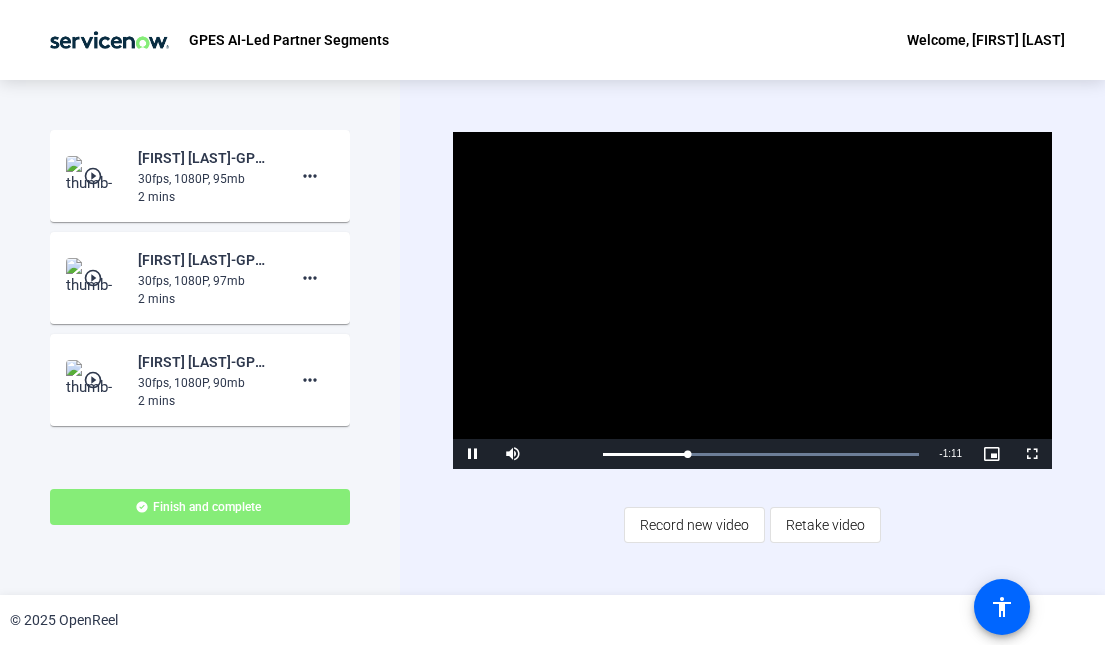 click at bounding box center [1032, 454] 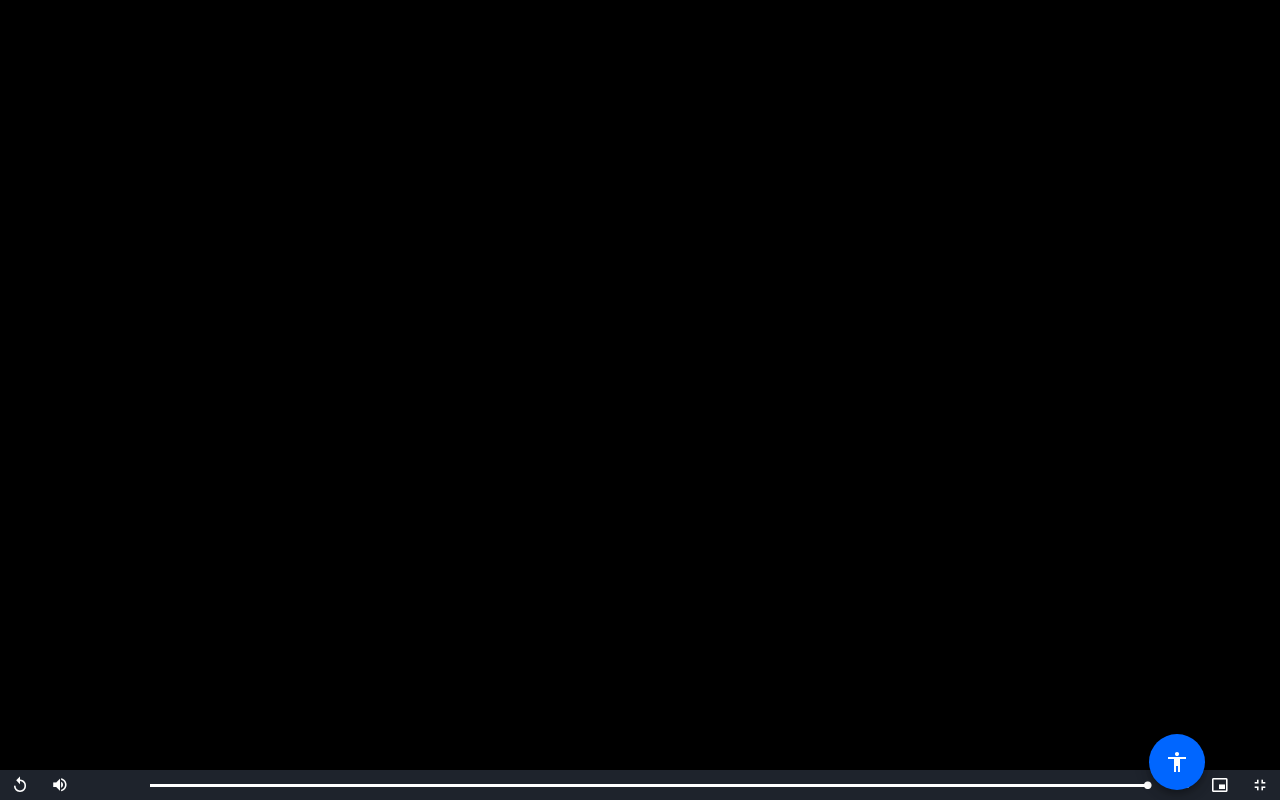click at bounding box center (1260, 785) 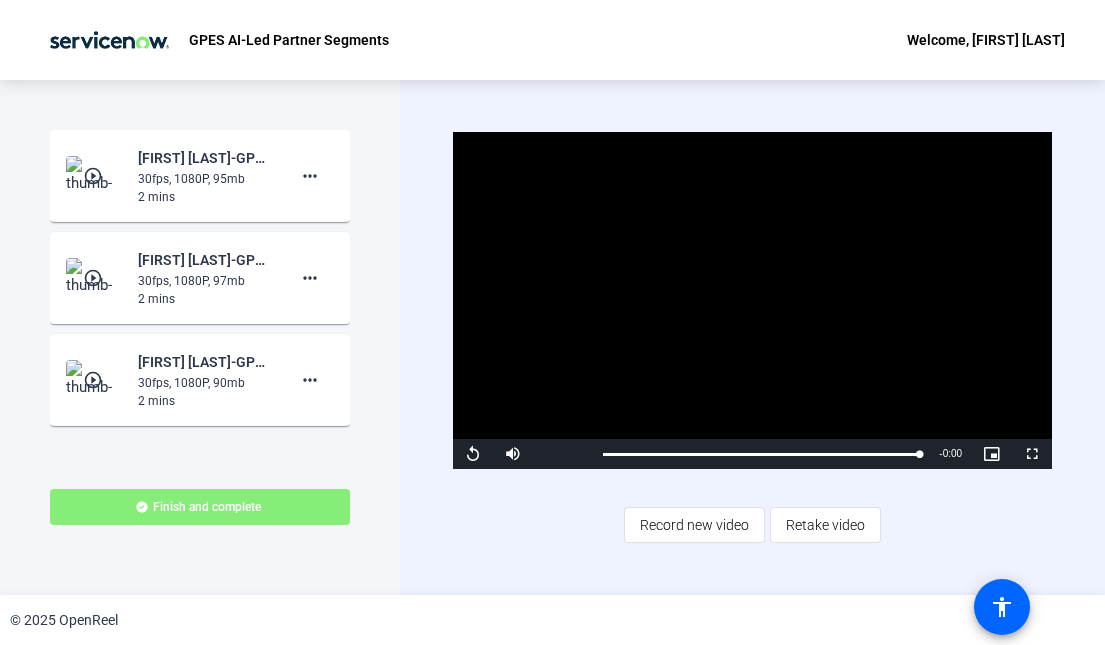 click on "play_circle_outline" 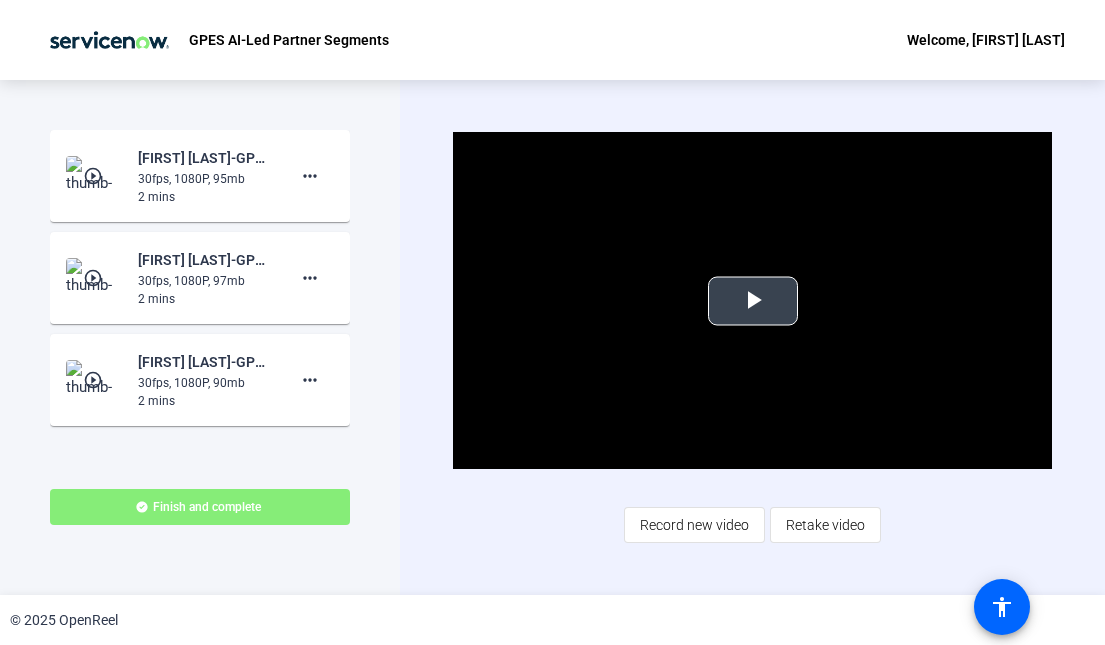 click at bounding box center [753, 301] 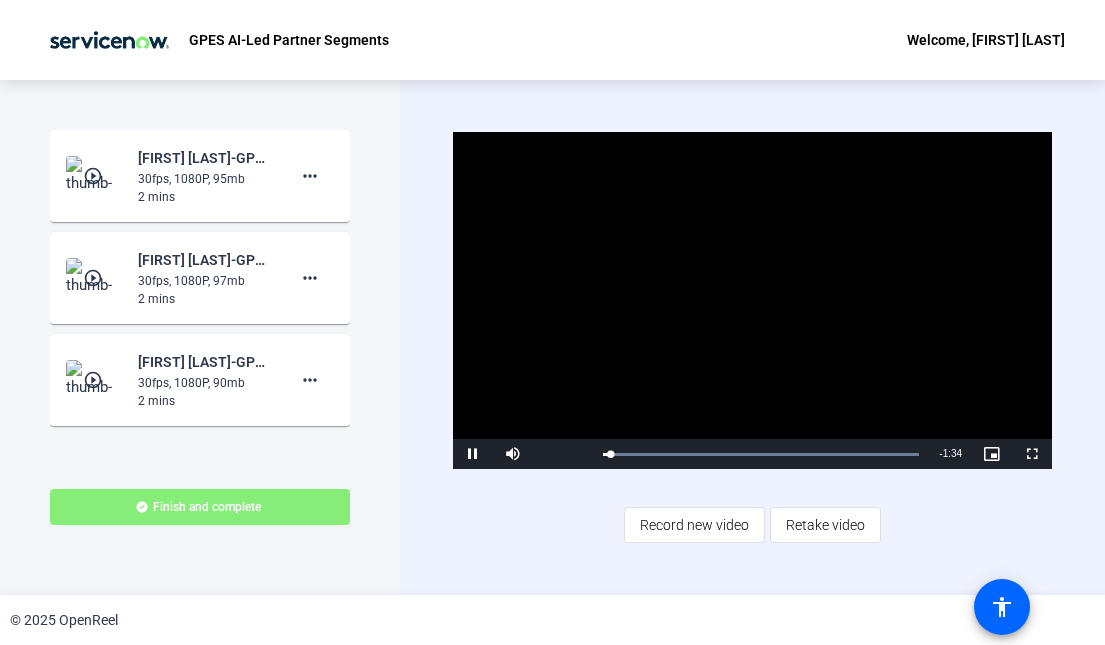 click at bounding box center [1032, 454] 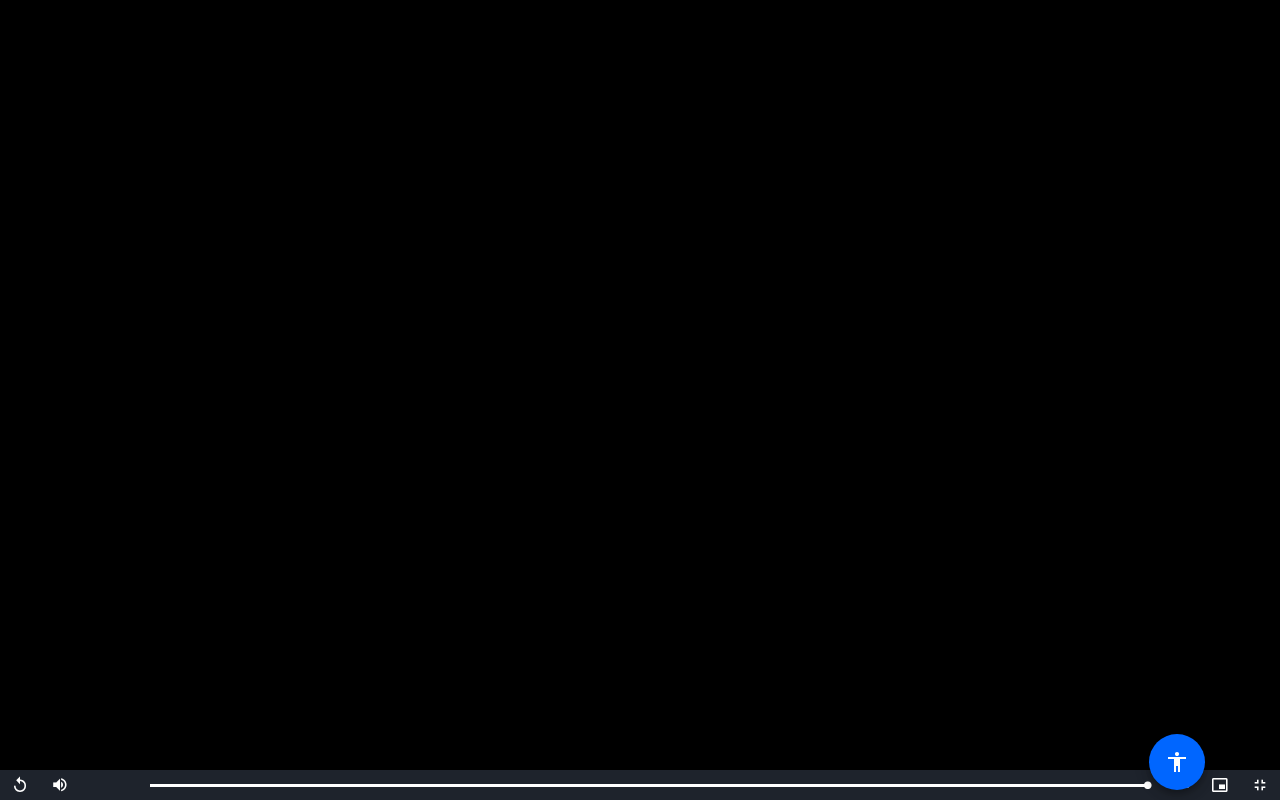 click at bounding box center [640, 400] 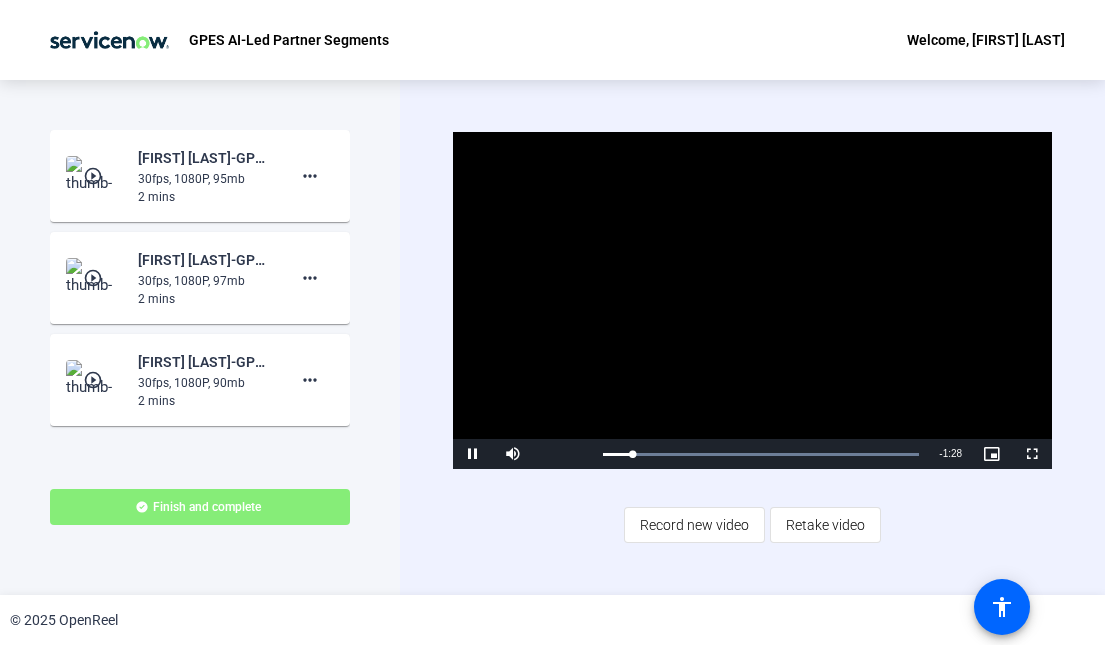 click at bounding box center [473, 454] 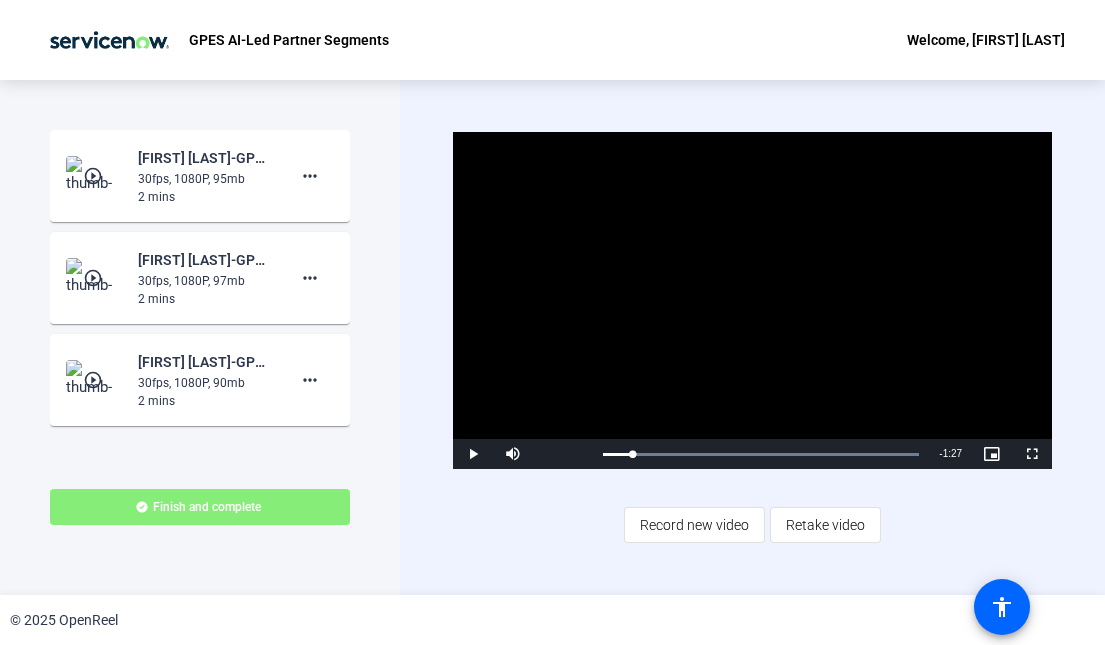 click on "play_circle_outline" 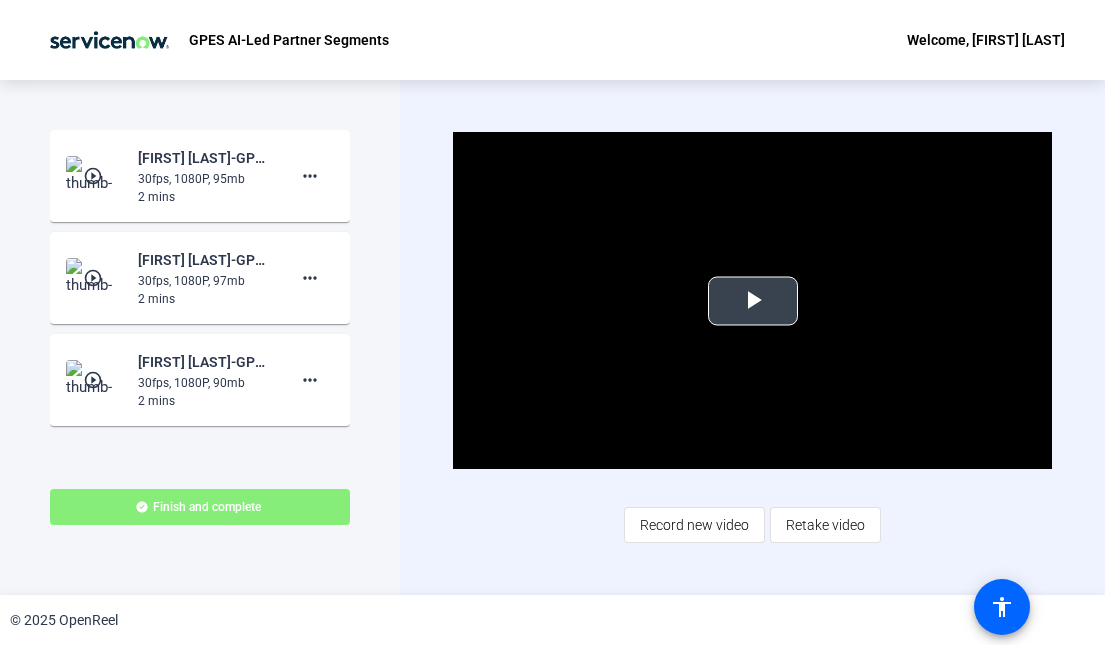 click at bounding box center (753, 301) 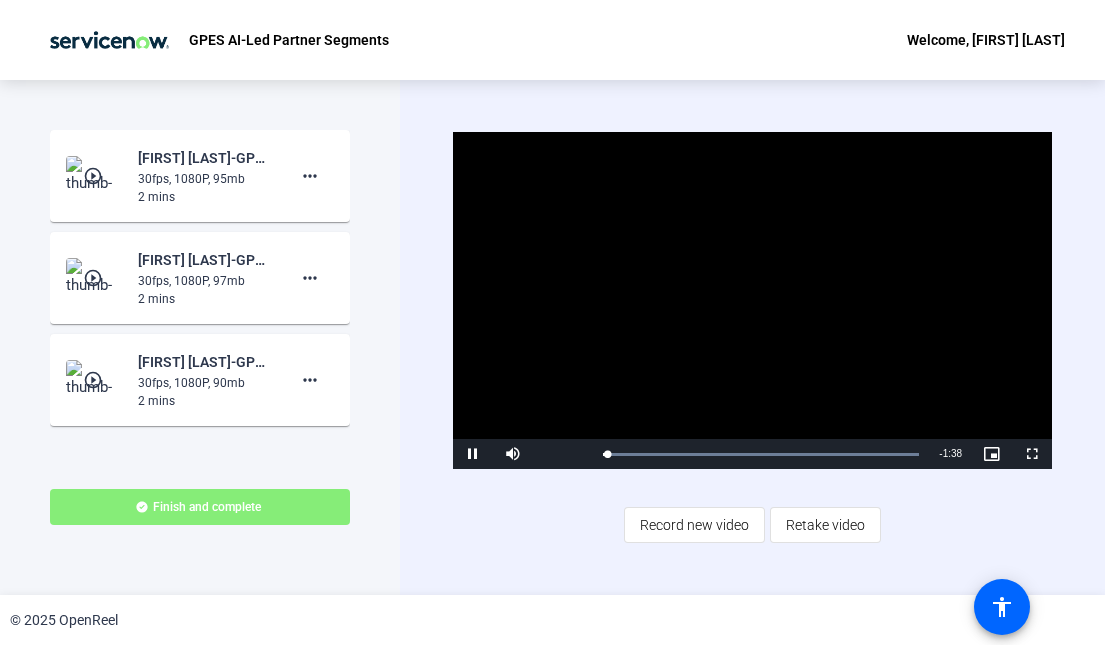 click at bounding box center (1032, 454) 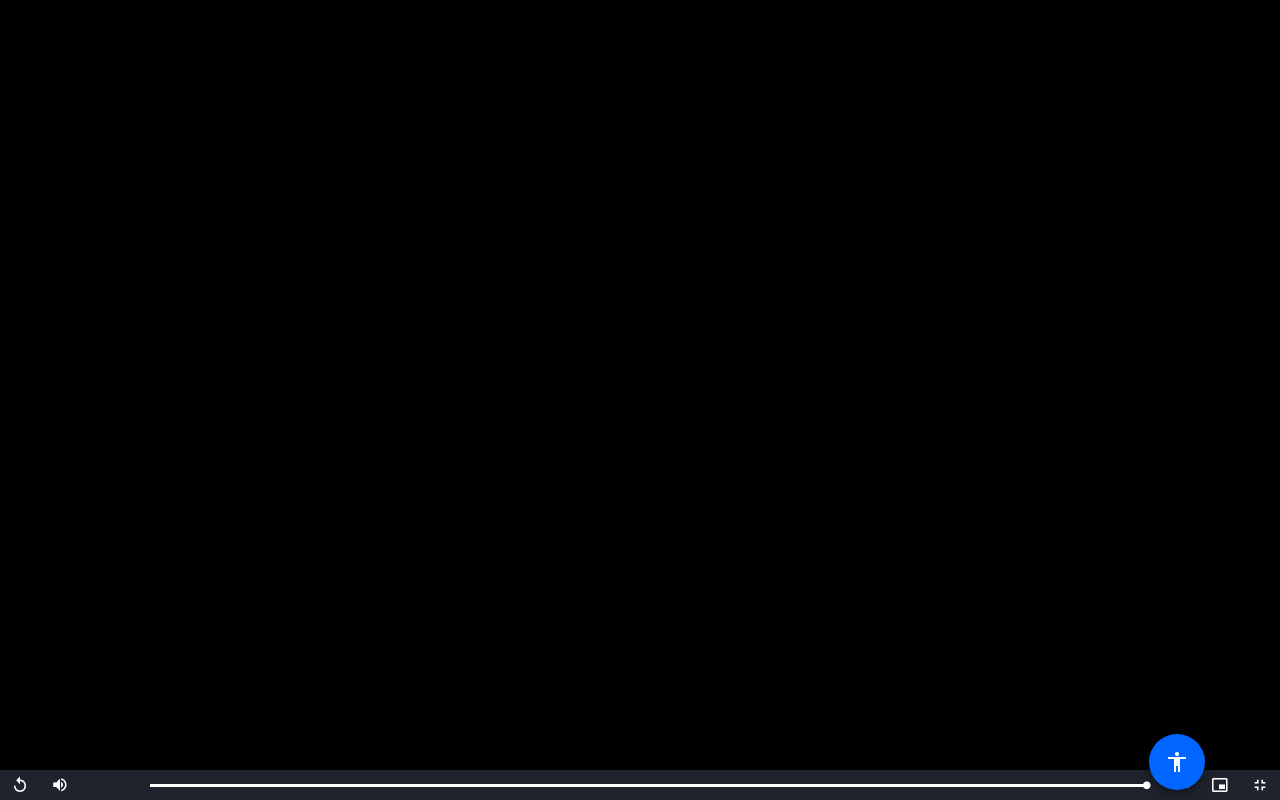 click at bounding box center [1260, 785] 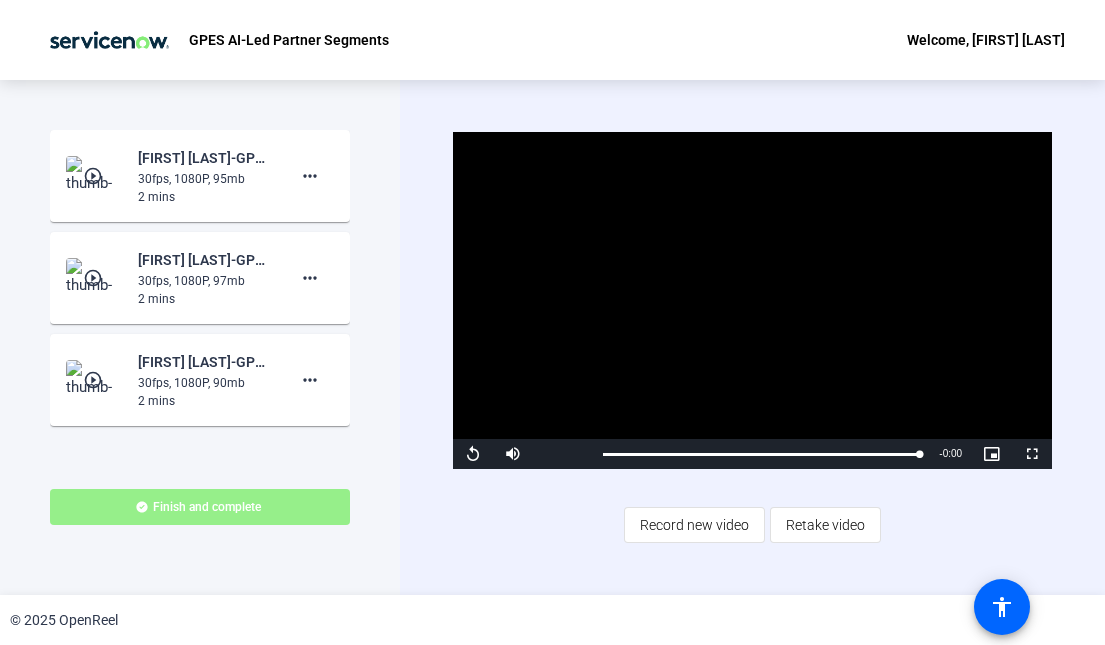 click on "Finish and complete" 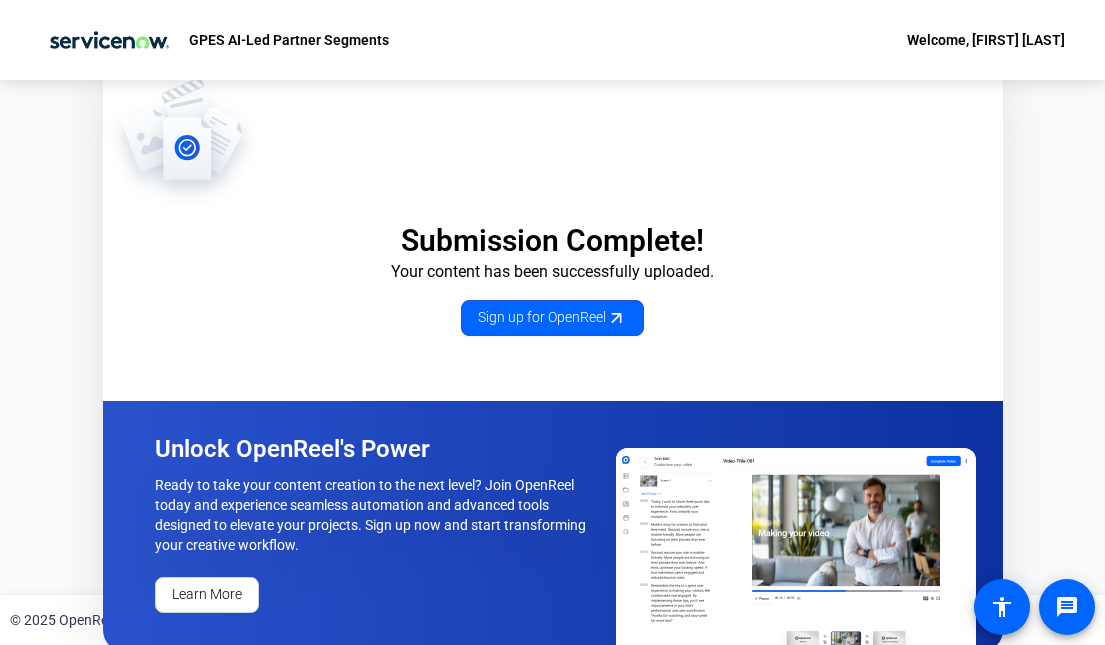 scroll, scrollTop: 0, scrollLeft: 0, axis: both 